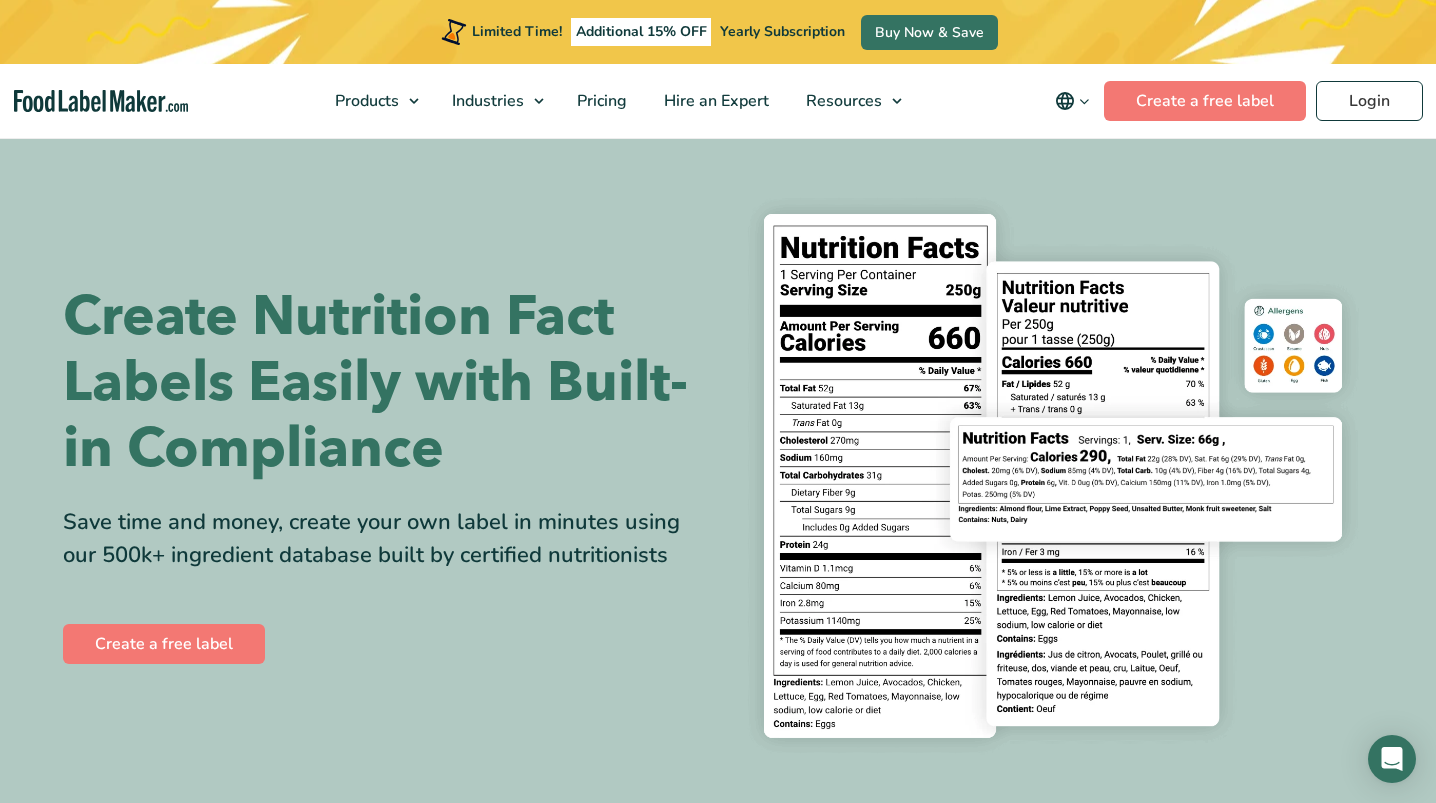 scroll, scrollTop: 1672, scrollLeft: 0, axis: vertical 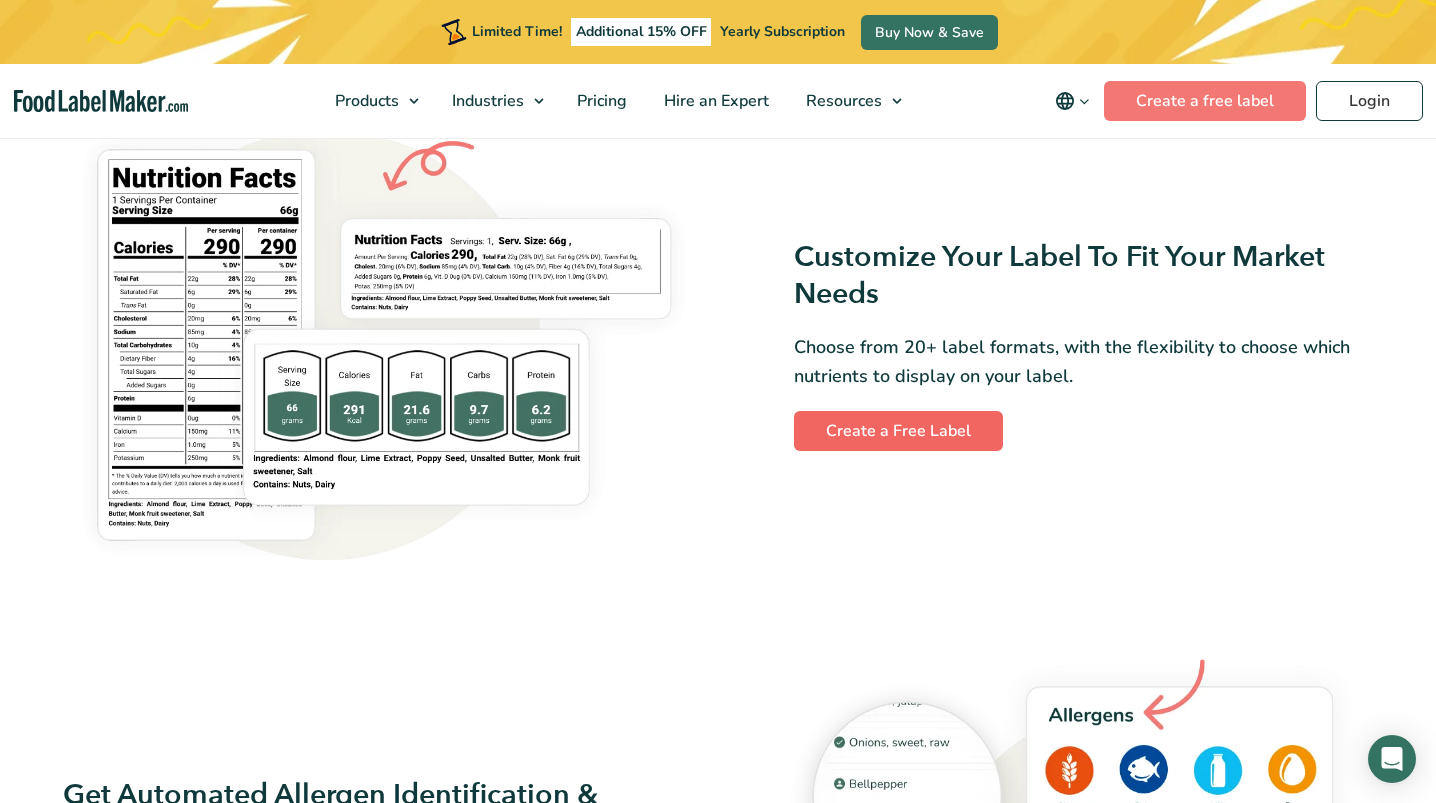 click on "Create a Free Label" at bounding box center (898, 431) 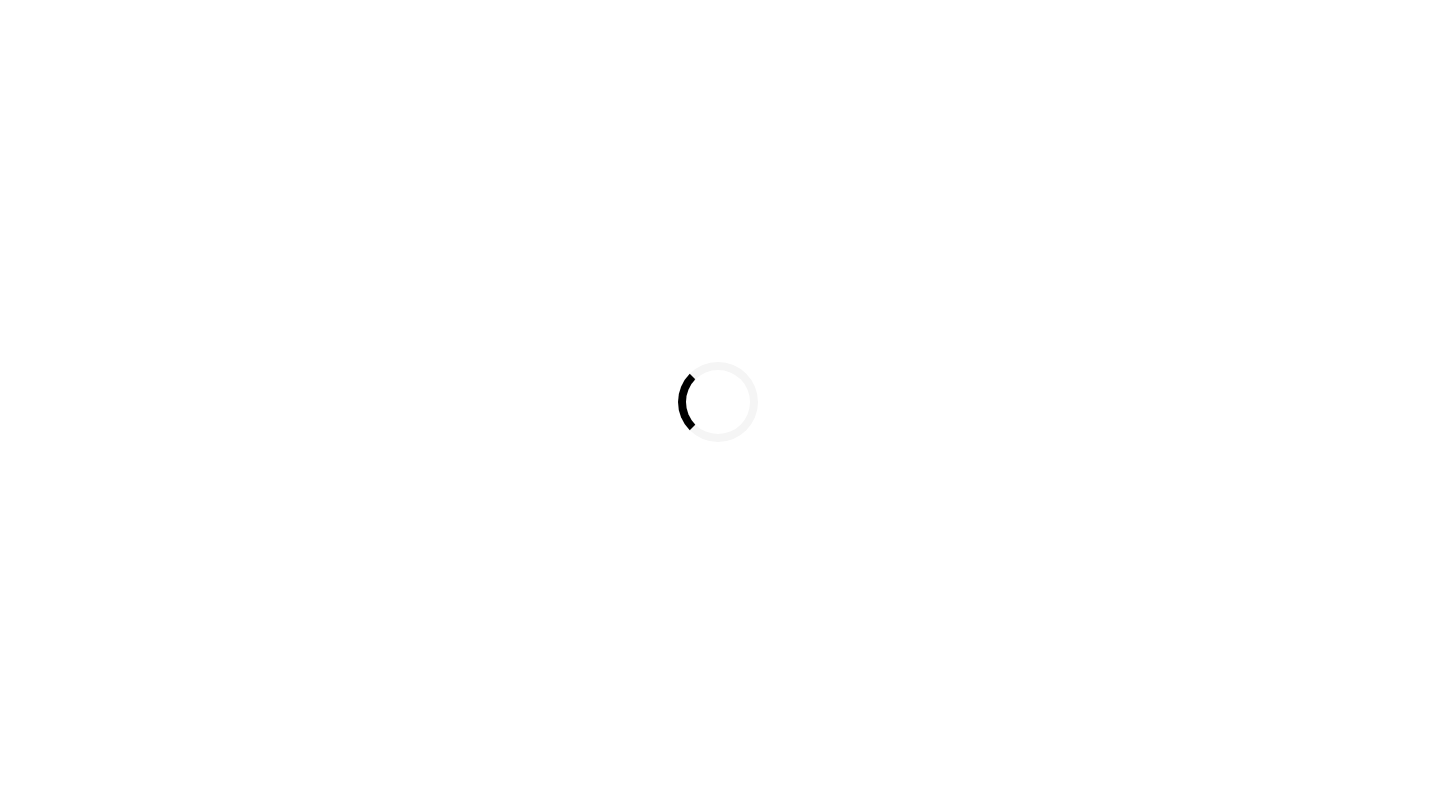 scroll, scrollTop: 0, scrollLeft: 0, axis: both 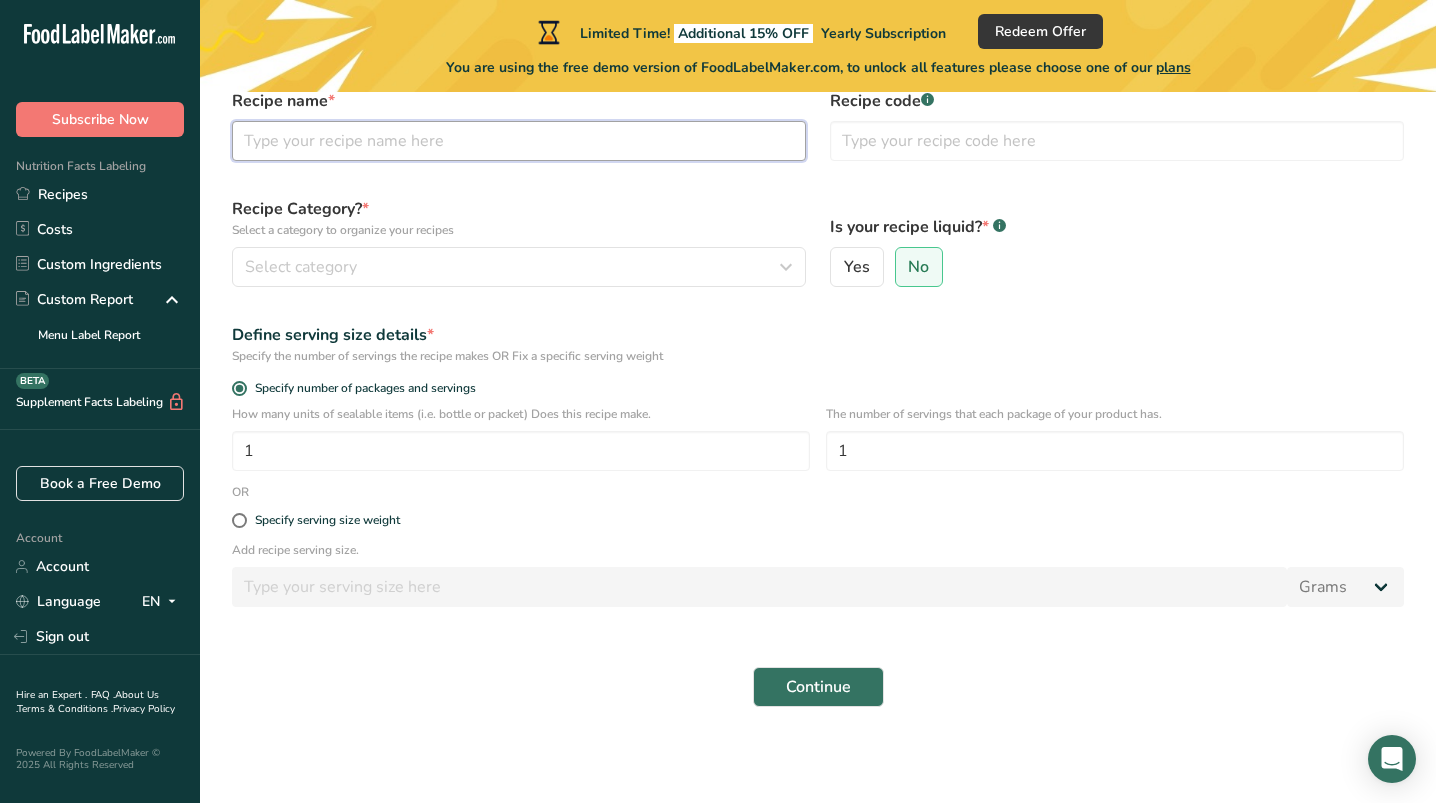 click at bounding box center (519, 141) 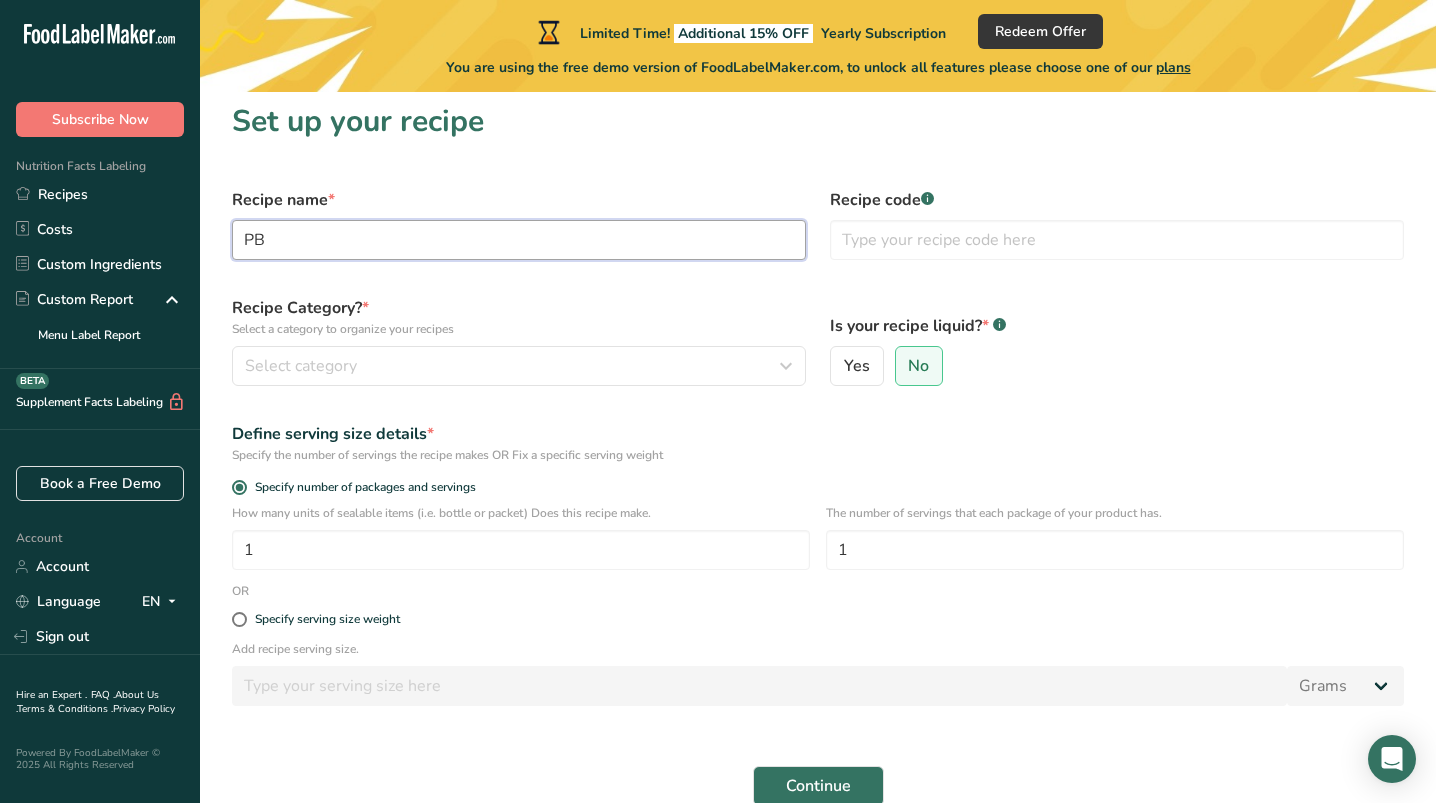 scroll, scrollTop: 9, scrollLeft: 0, axis: vertical 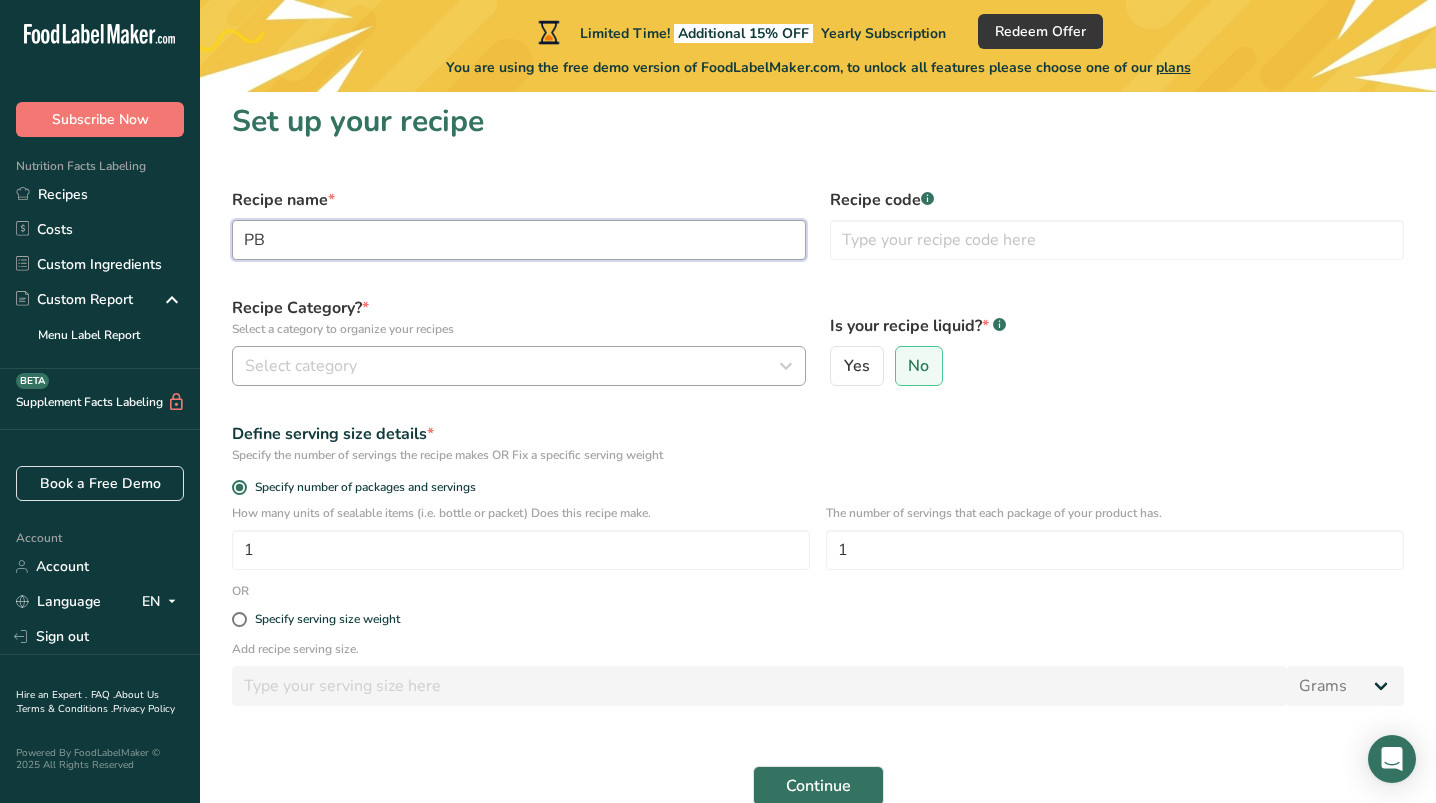 type on "PB" 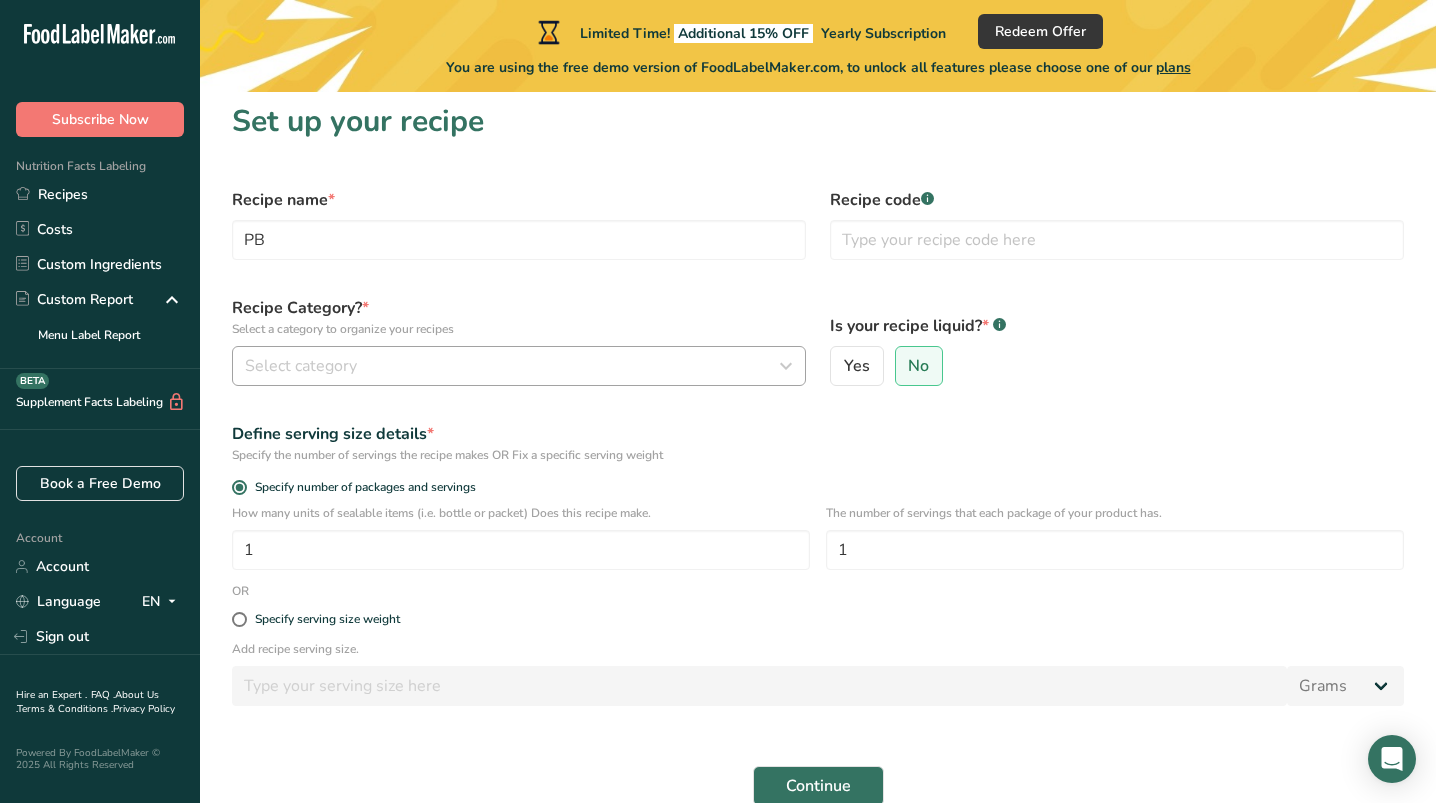 click on "Select category" at bounding box center [513, 366] 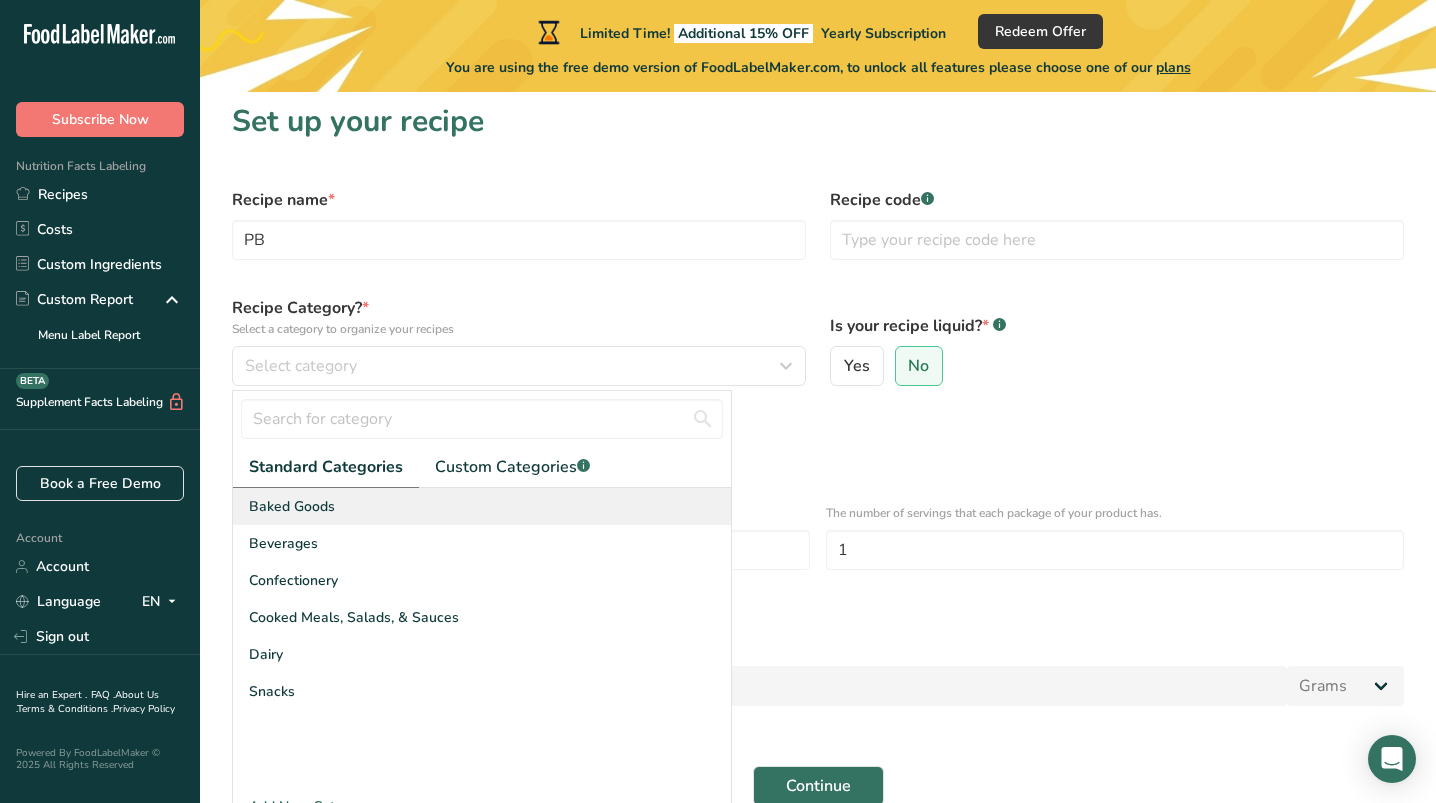 click on "Baked Goods" at bounding box center [482, 506] 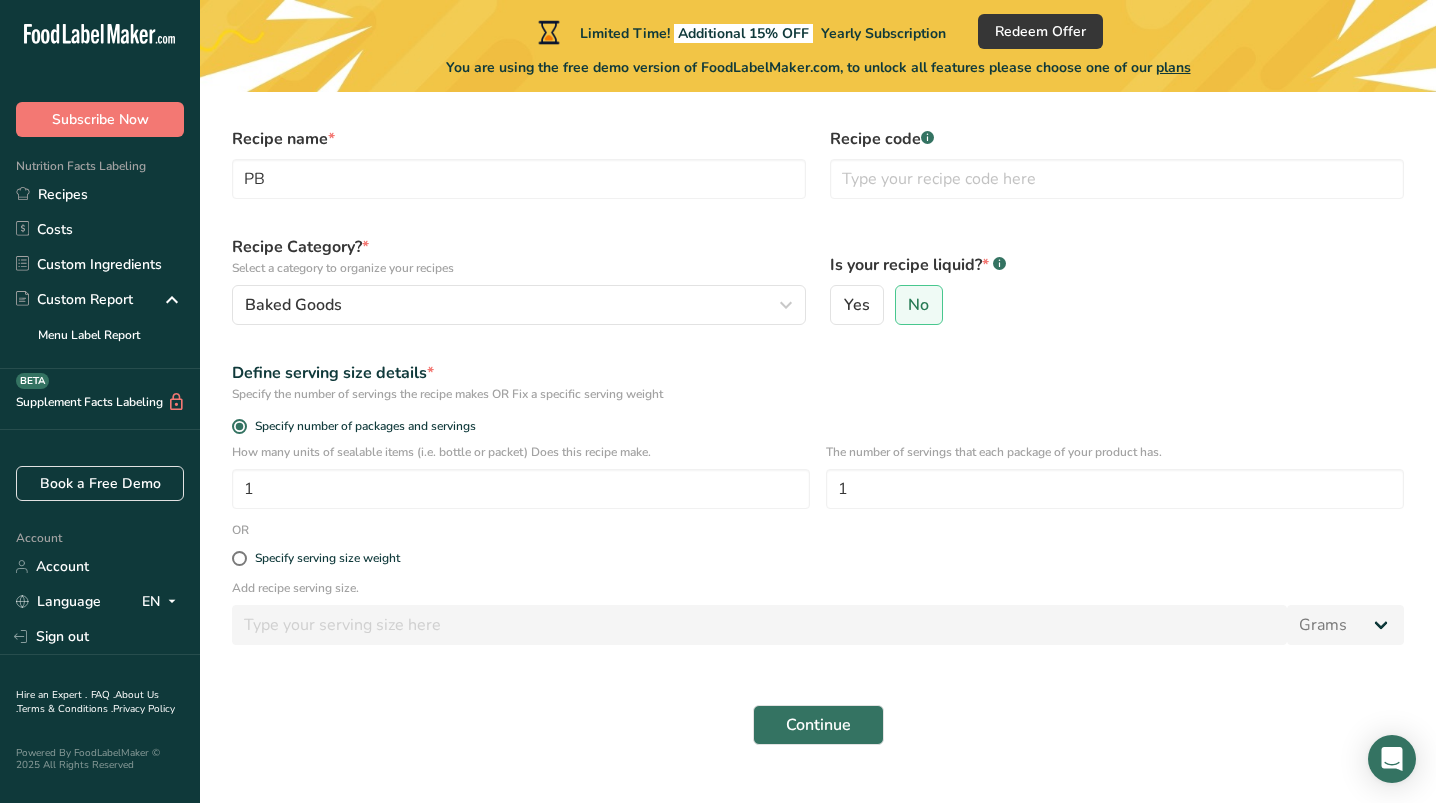 scroll, scrollTop: 108, scrollLeft: 0, axis: vertical 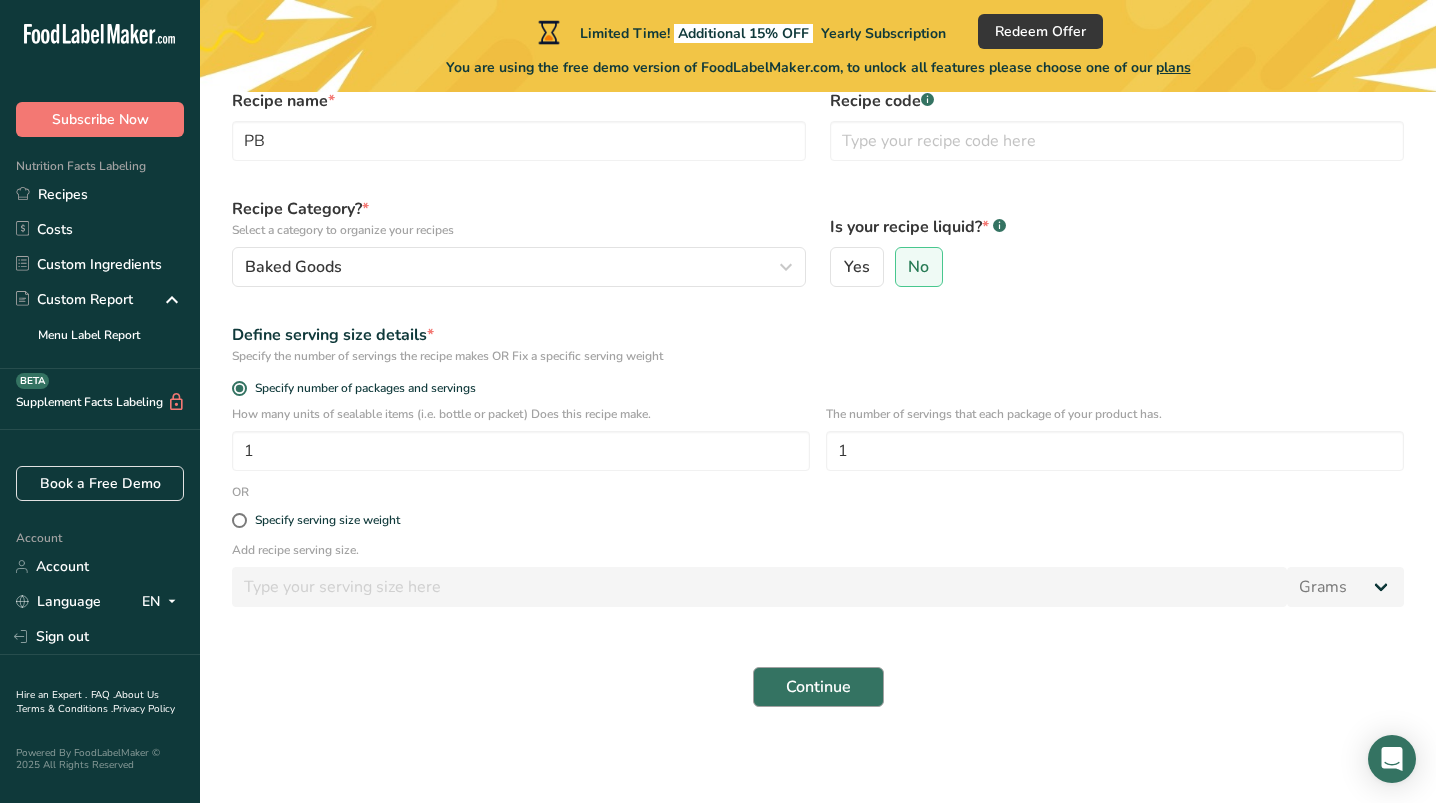 click on "Continue" at bounding box center (818, 687) 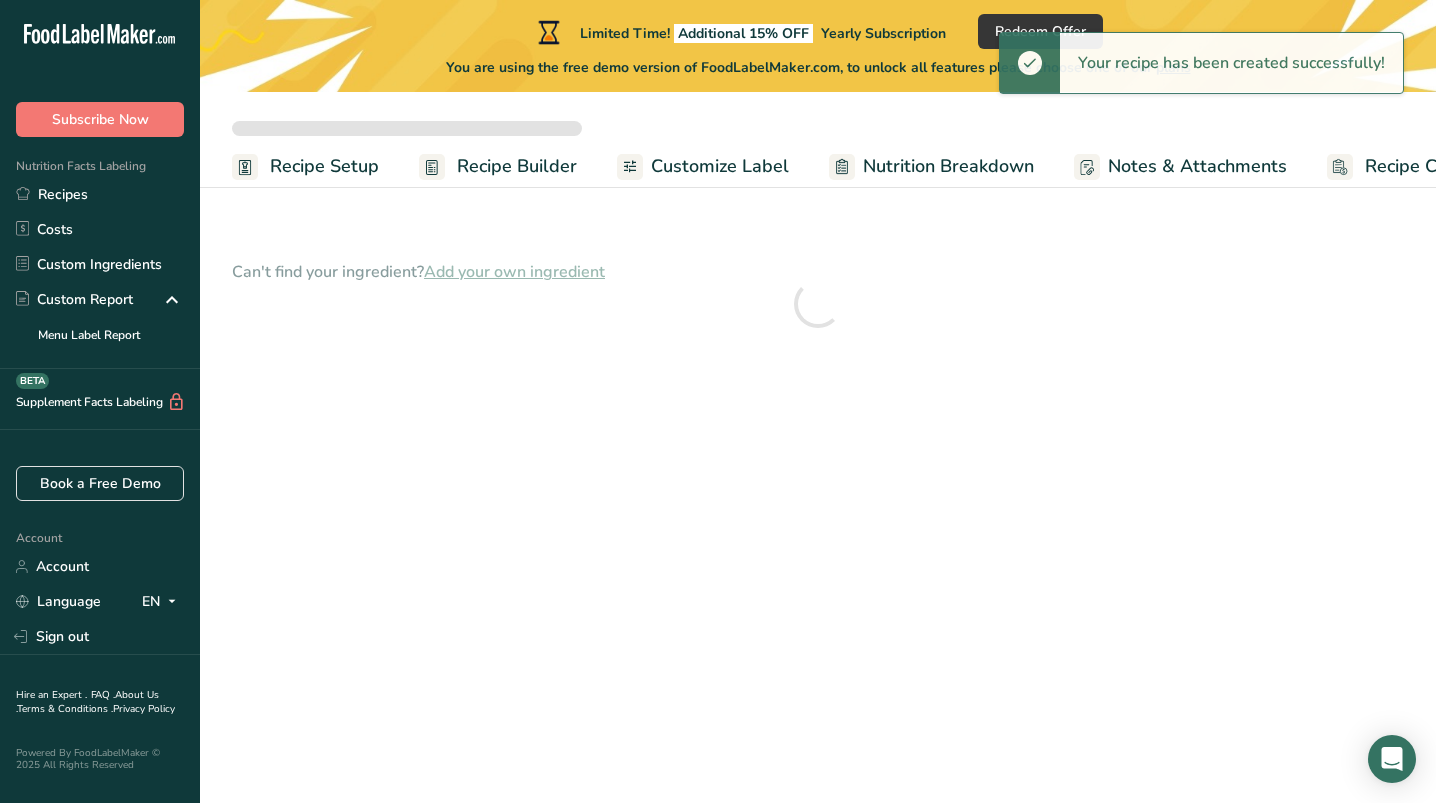 scroll, scrollTop: 0, scrollLeft: 0, axis: both 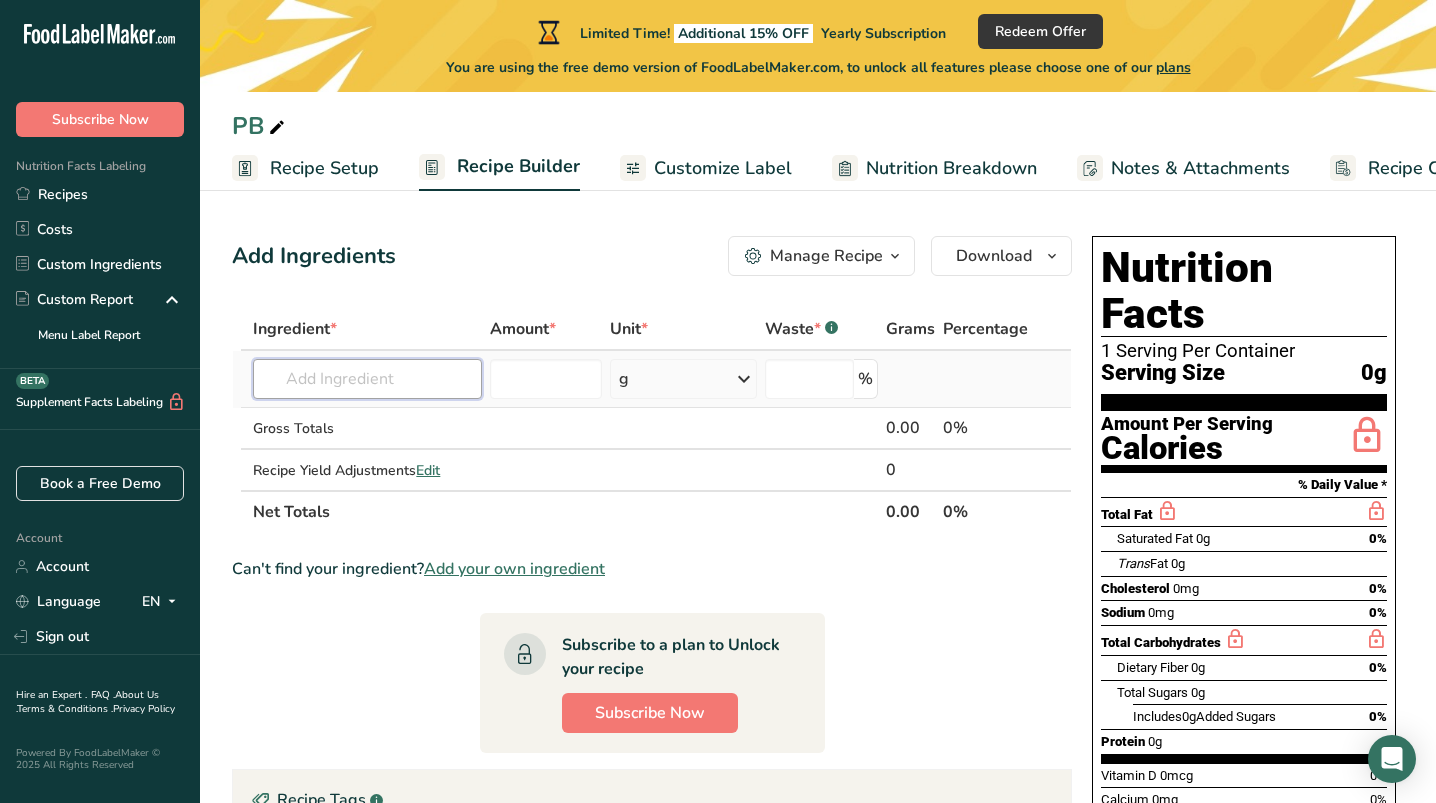 click at bounding box center [367, 379] 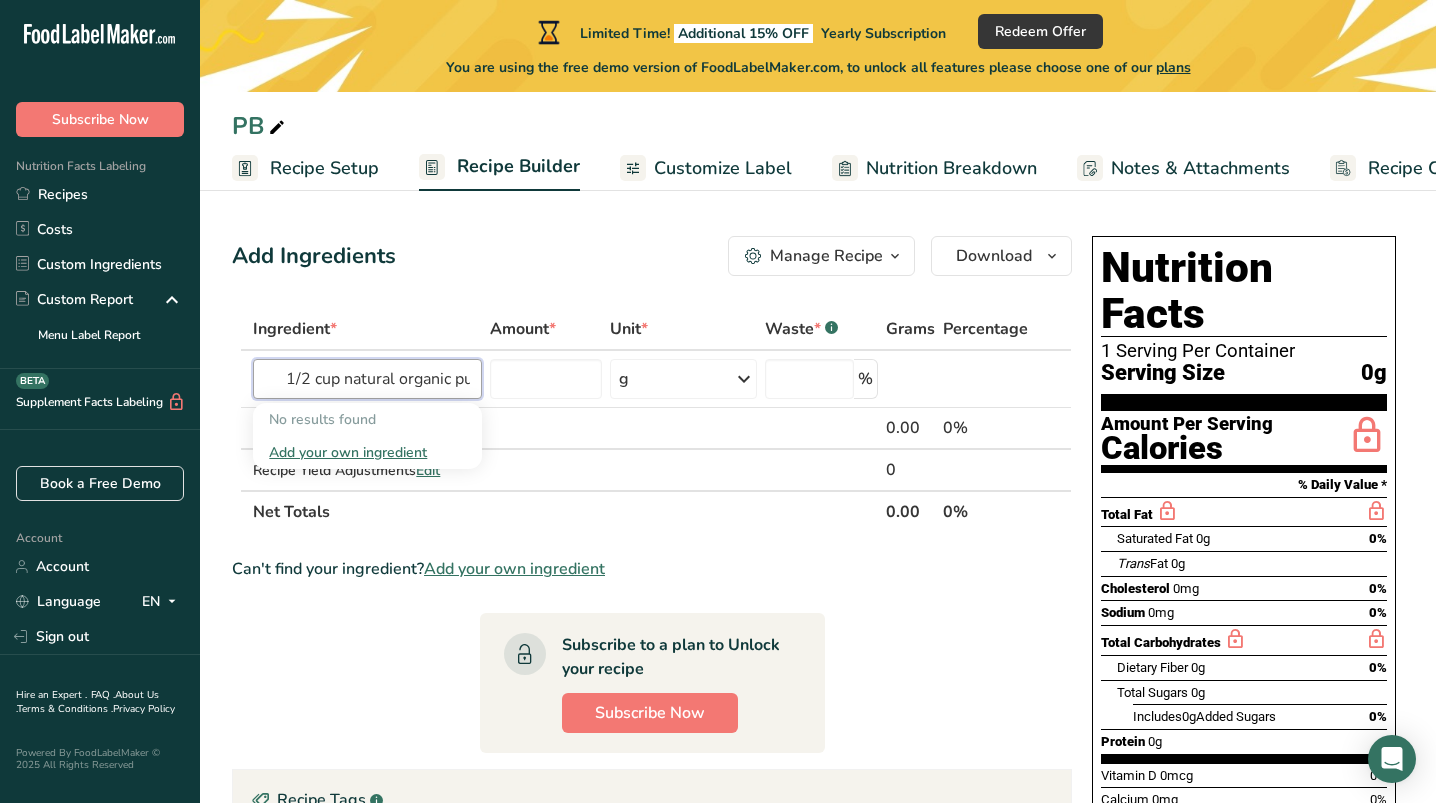 drag, startPoint x: 477, startPoint y: 378, endPoint x: 101, endPoint y: 357, distance: 376.58597 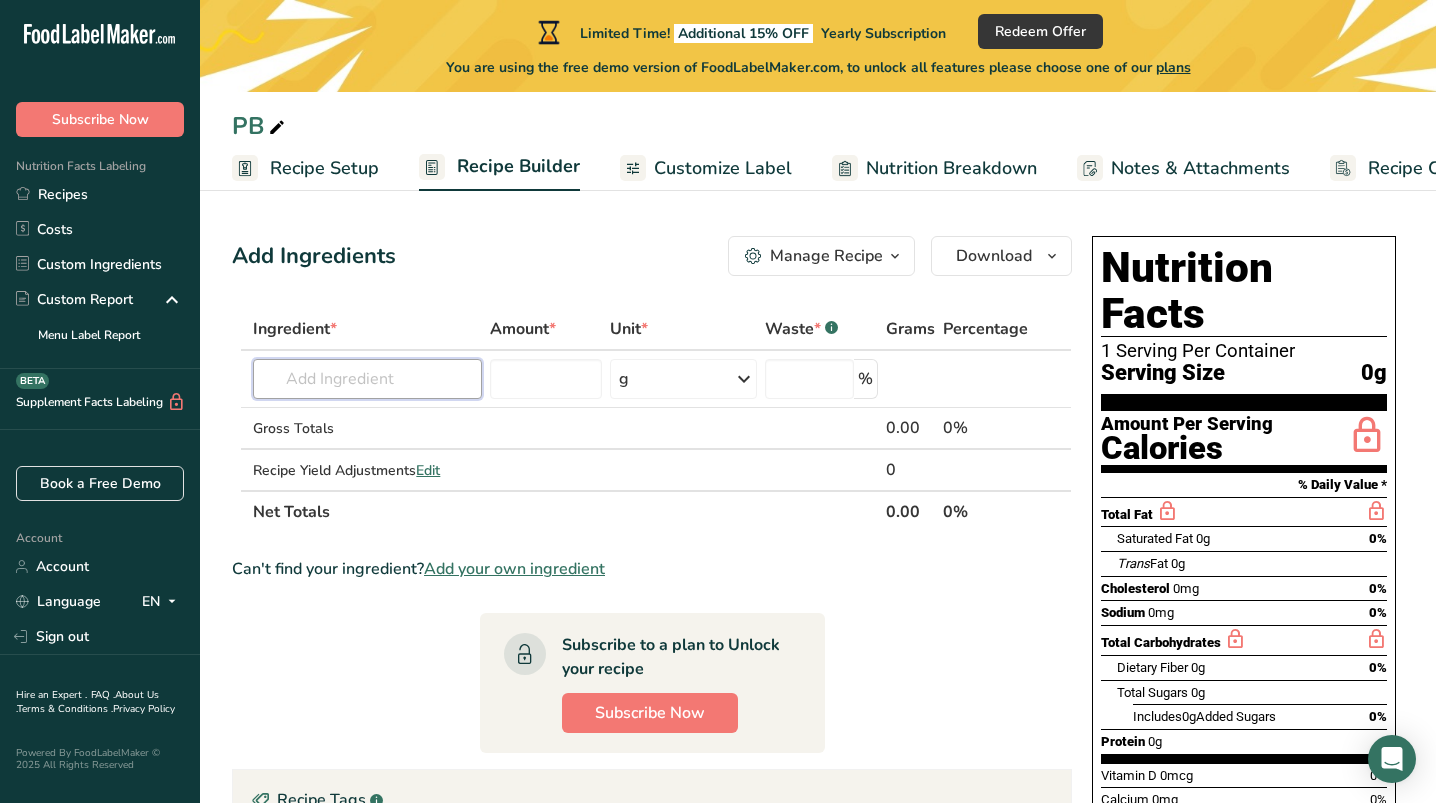 paste on "1/2 cup natural organic pumpkin pure" 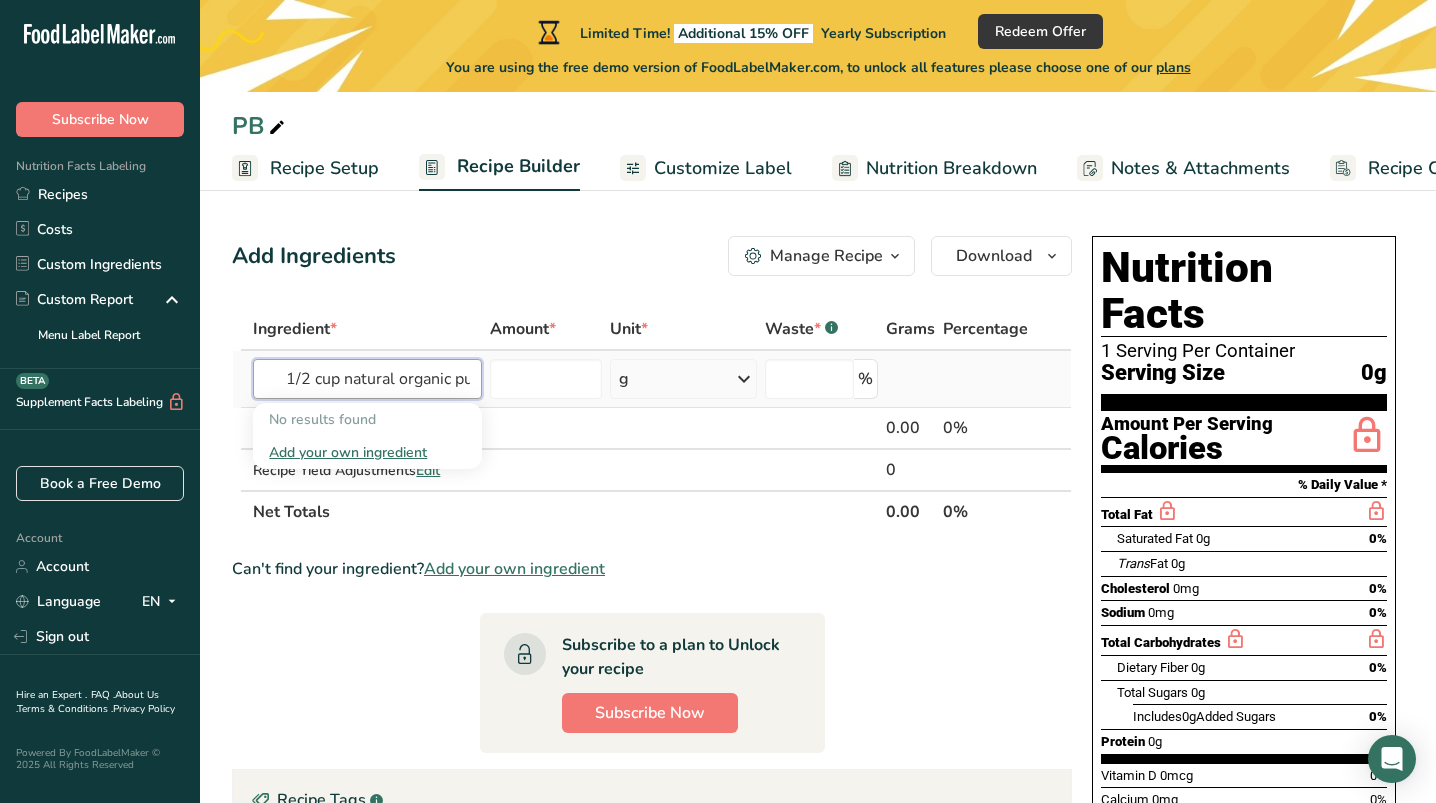 click on "1/2 cup natural organic pumpkin pure" at bounding box center [367, 379] 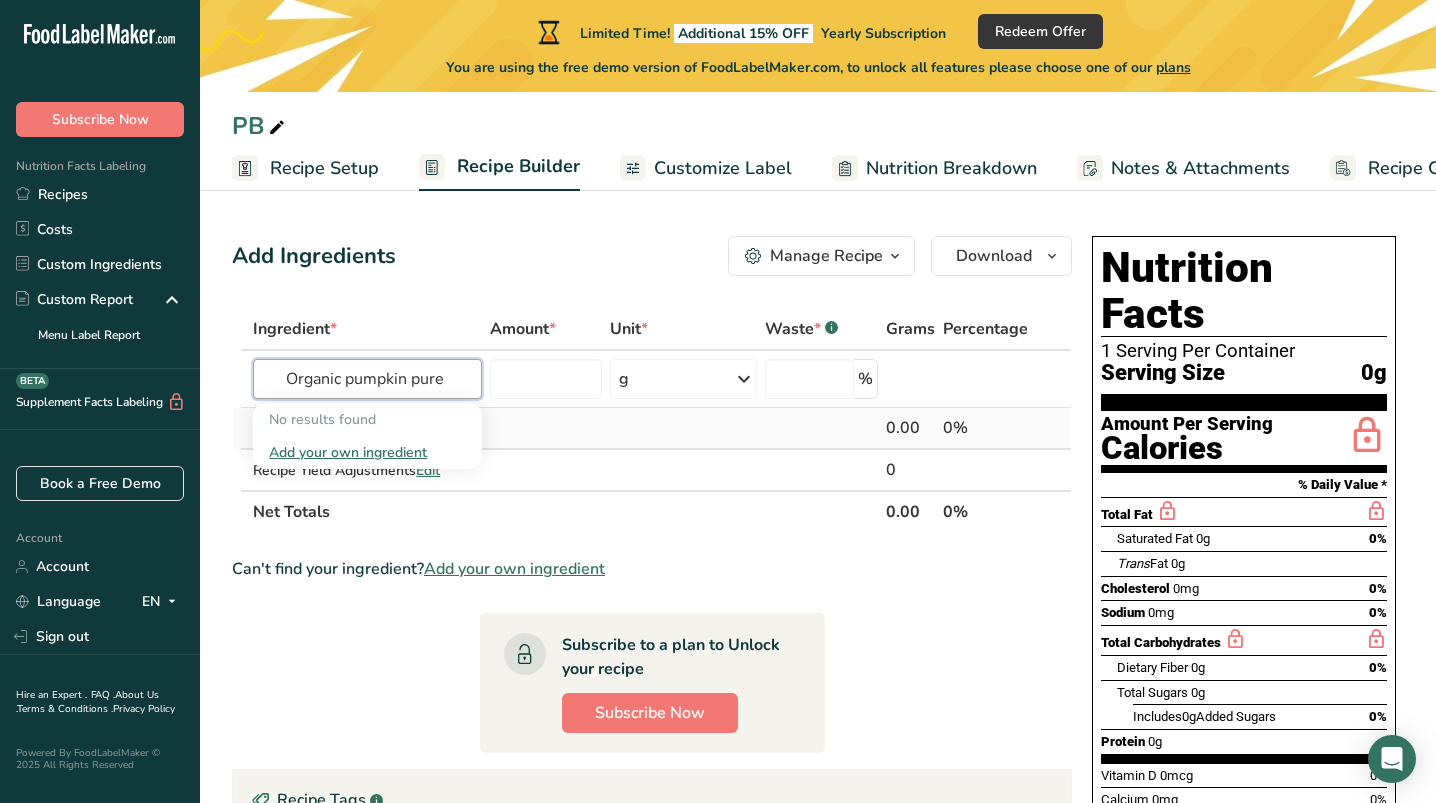 type on "Organic pumpkin pure" 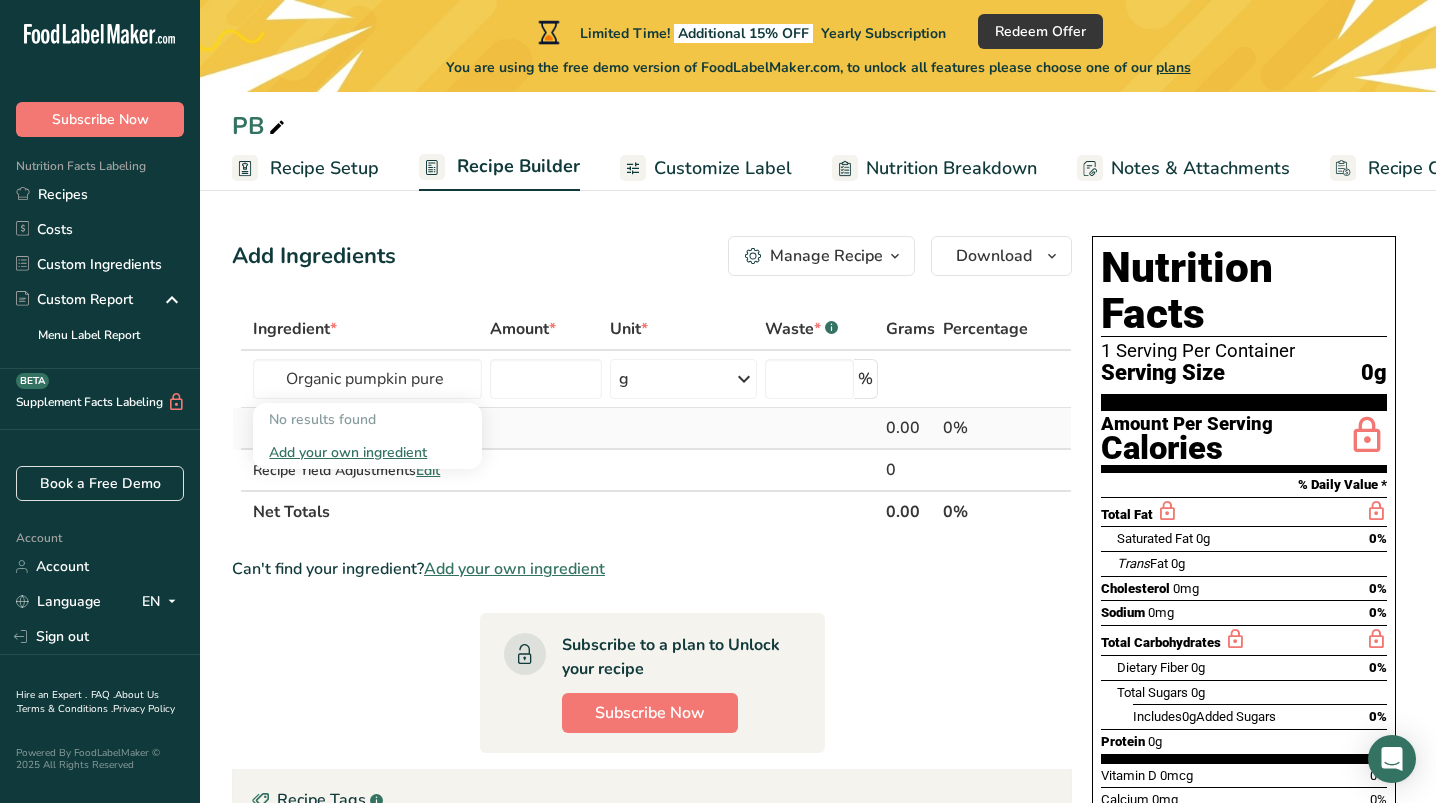 type 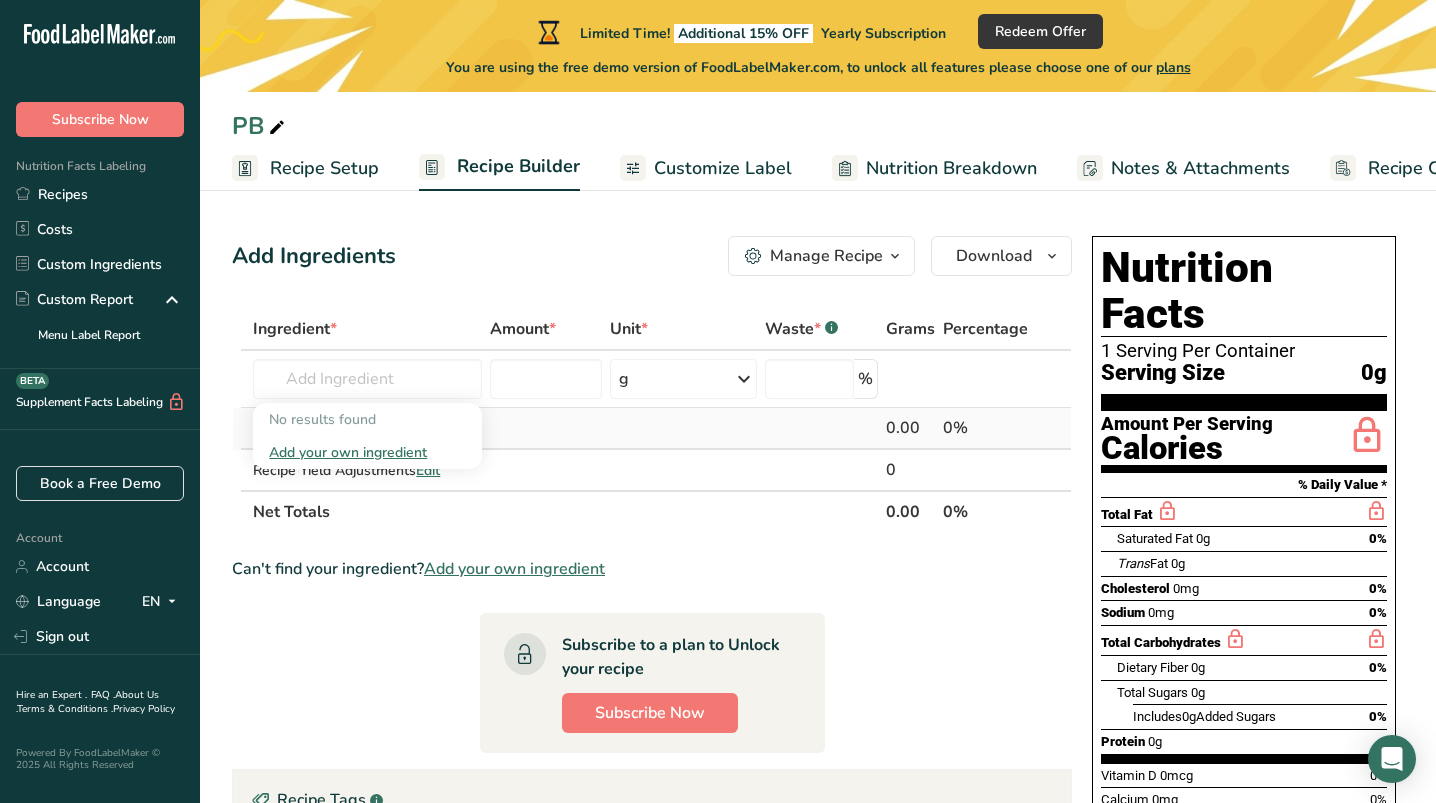 click at bounding box center (546, 429) 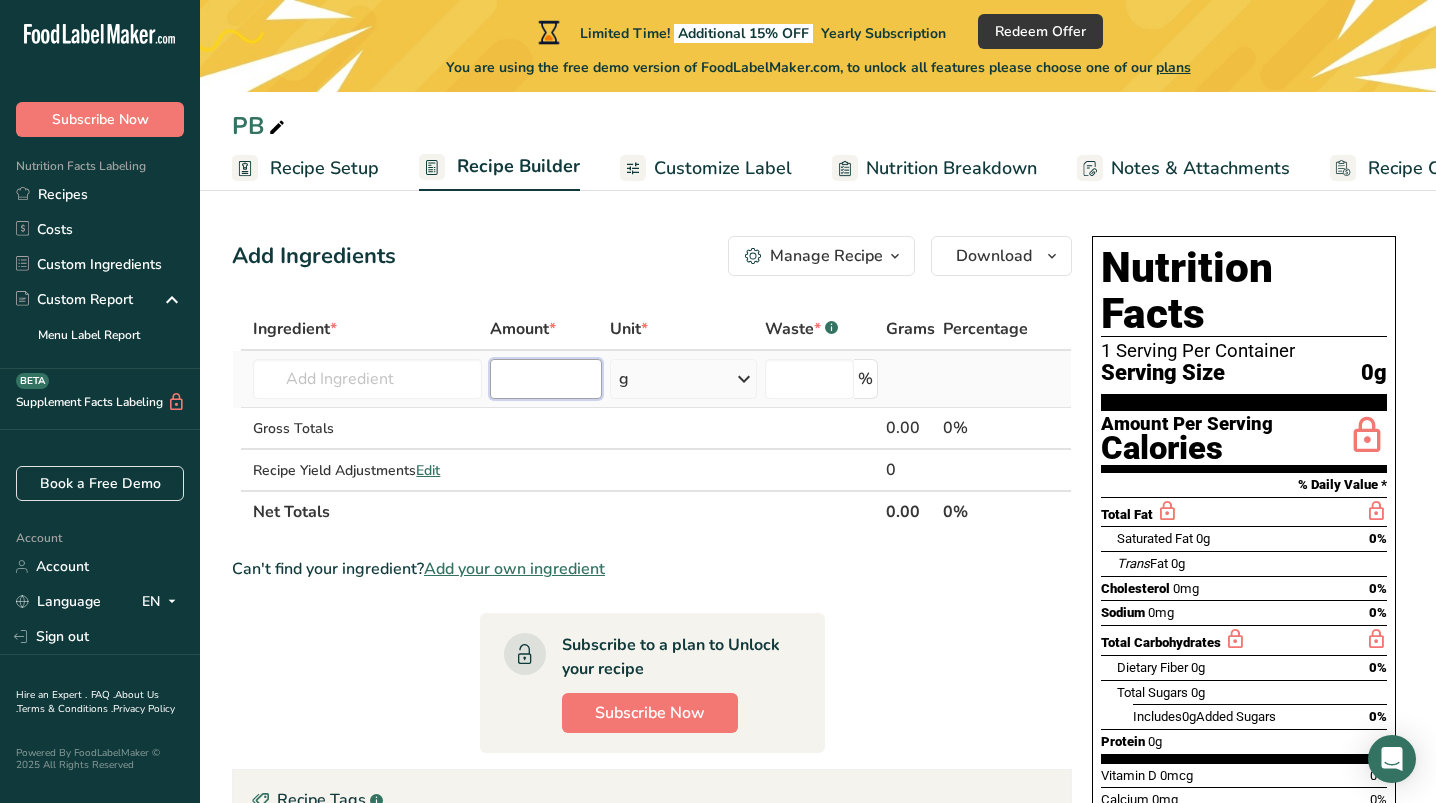 click at bounding box center (546, 379) 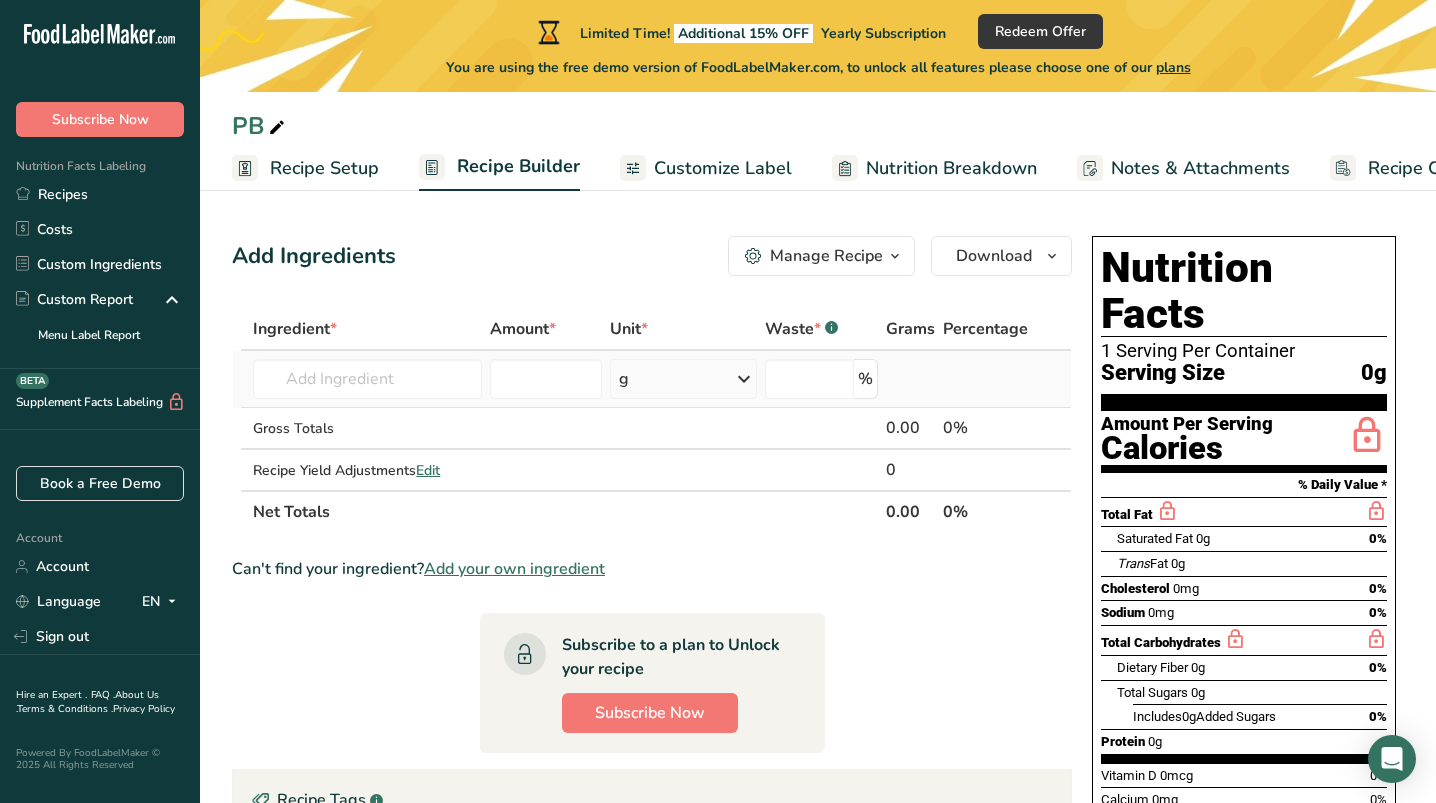 click on "g" at bounding box center (683, 379) 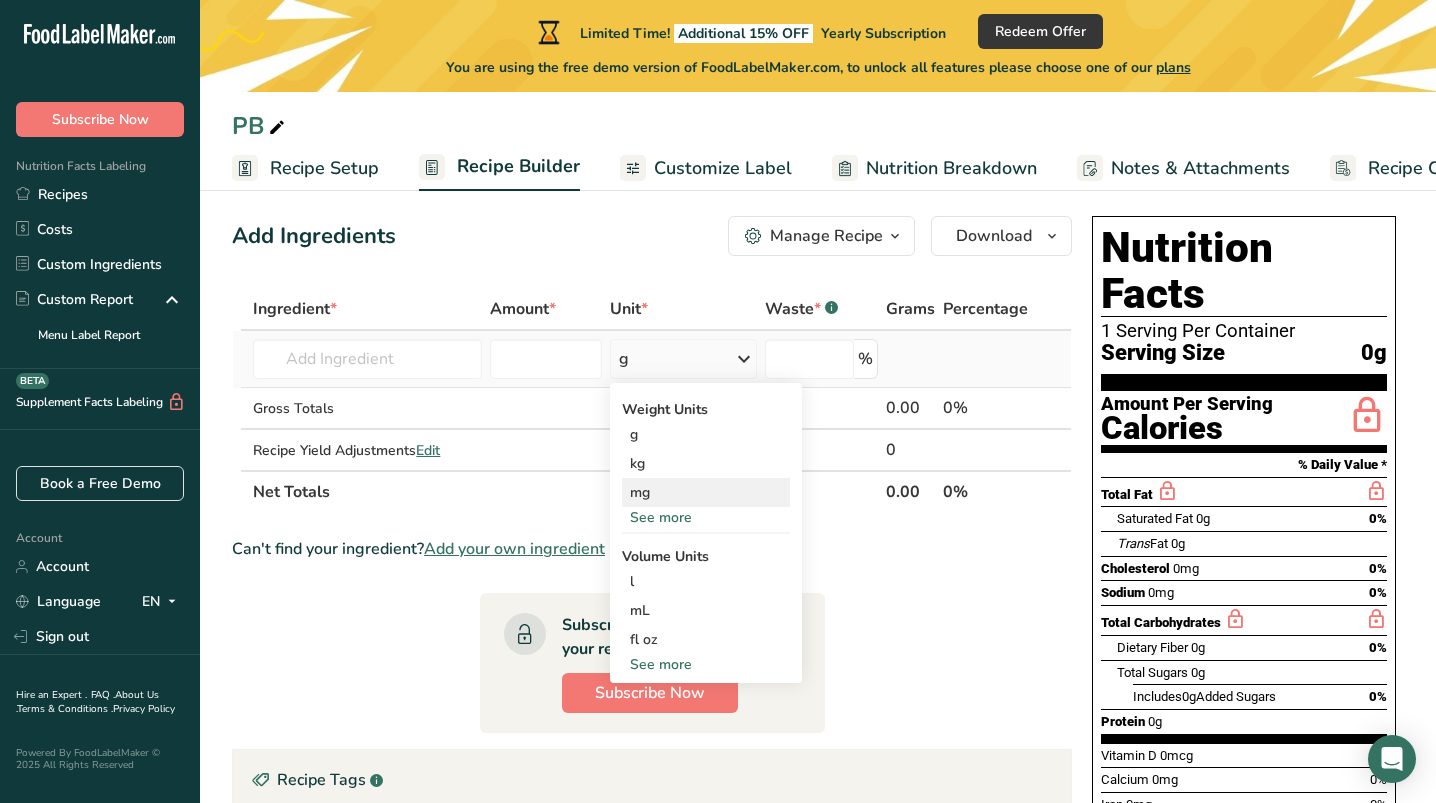 scroll, scrollTop: 21, scrollLeft: 0, axis: vertical 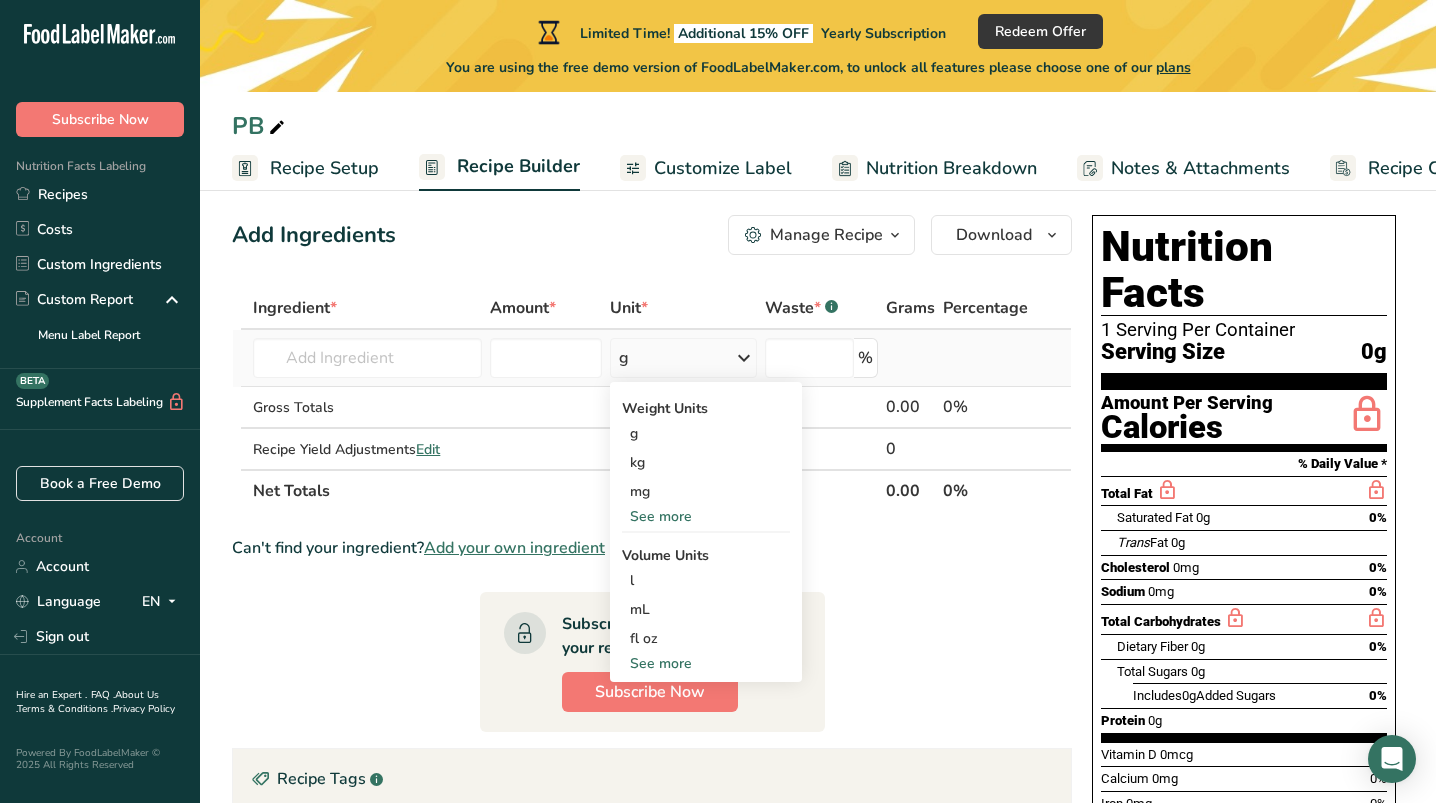 click on "See more" at bounding box center [706, 516] 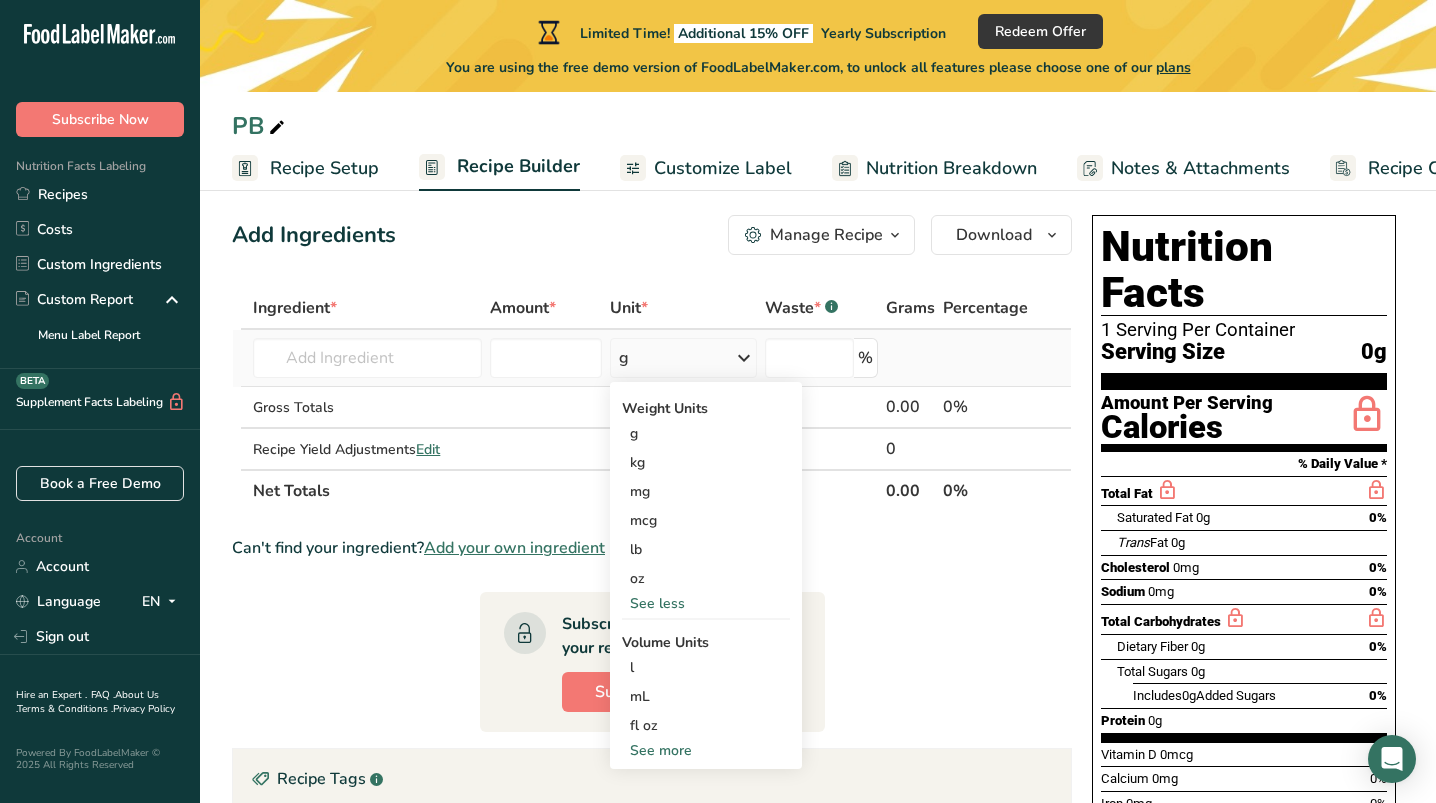 click on "See more" at bounding box center (706, 750) 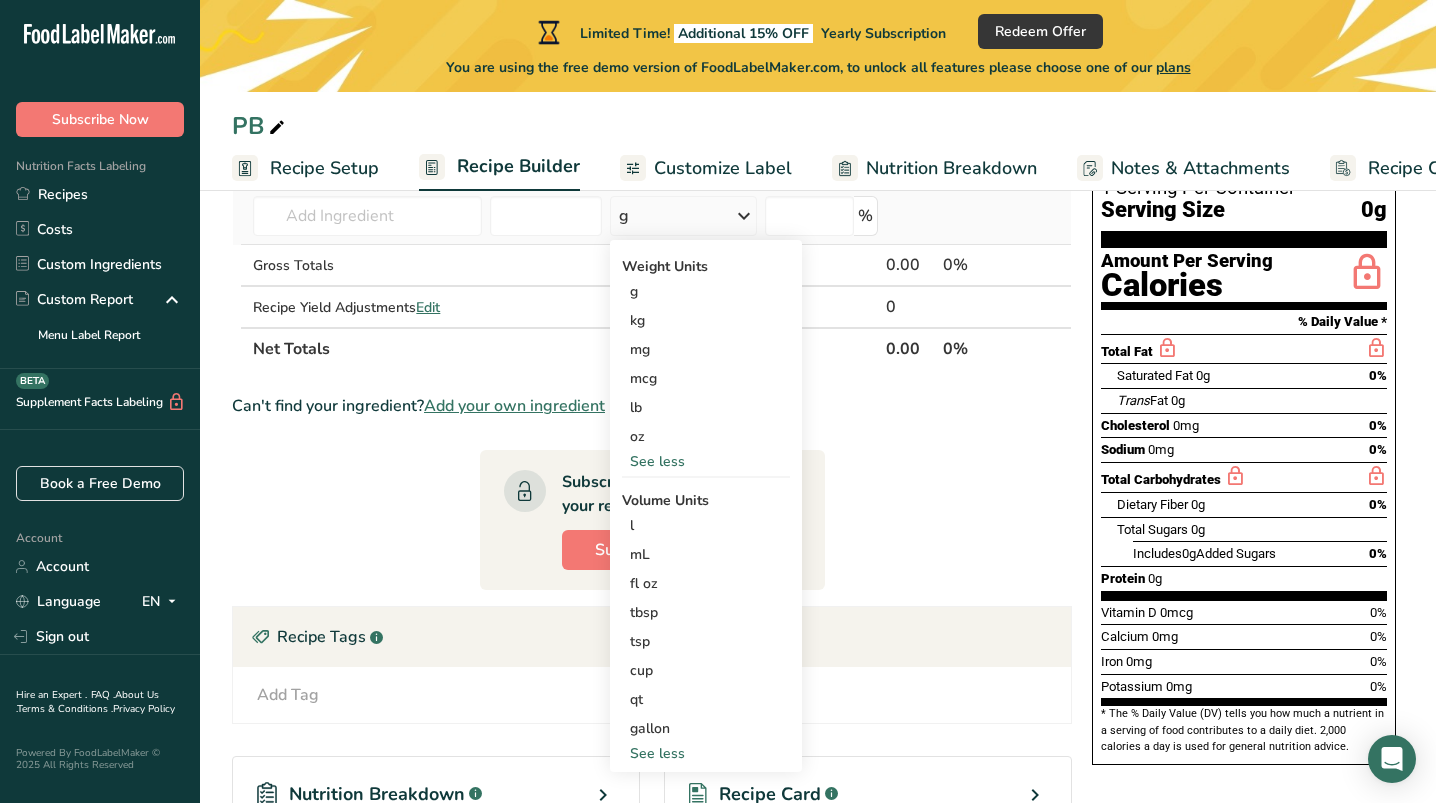 scroll, scrollTop: 205, scrollLeft: 0, axis: vertical 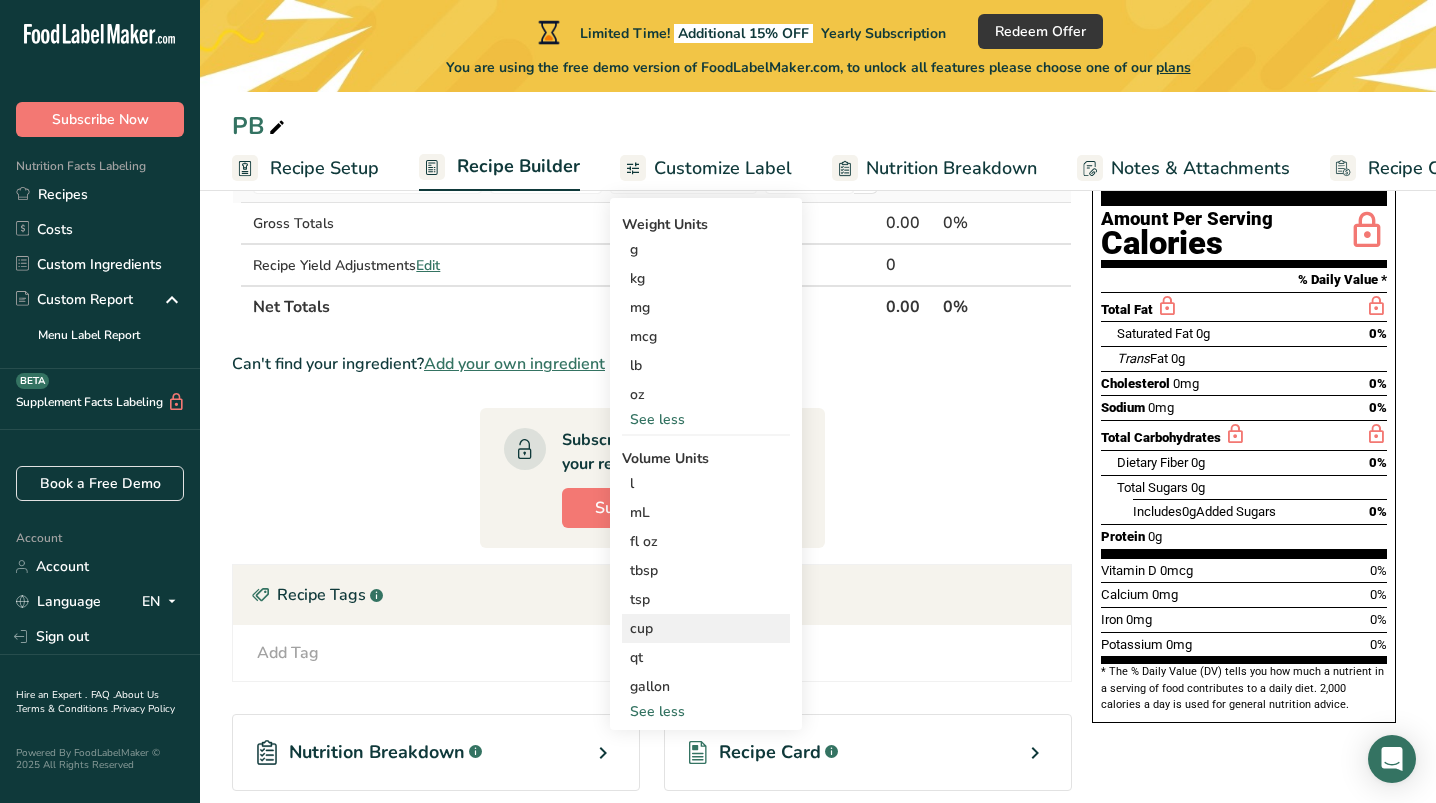click on "cup" at bounding box center [706, 628] 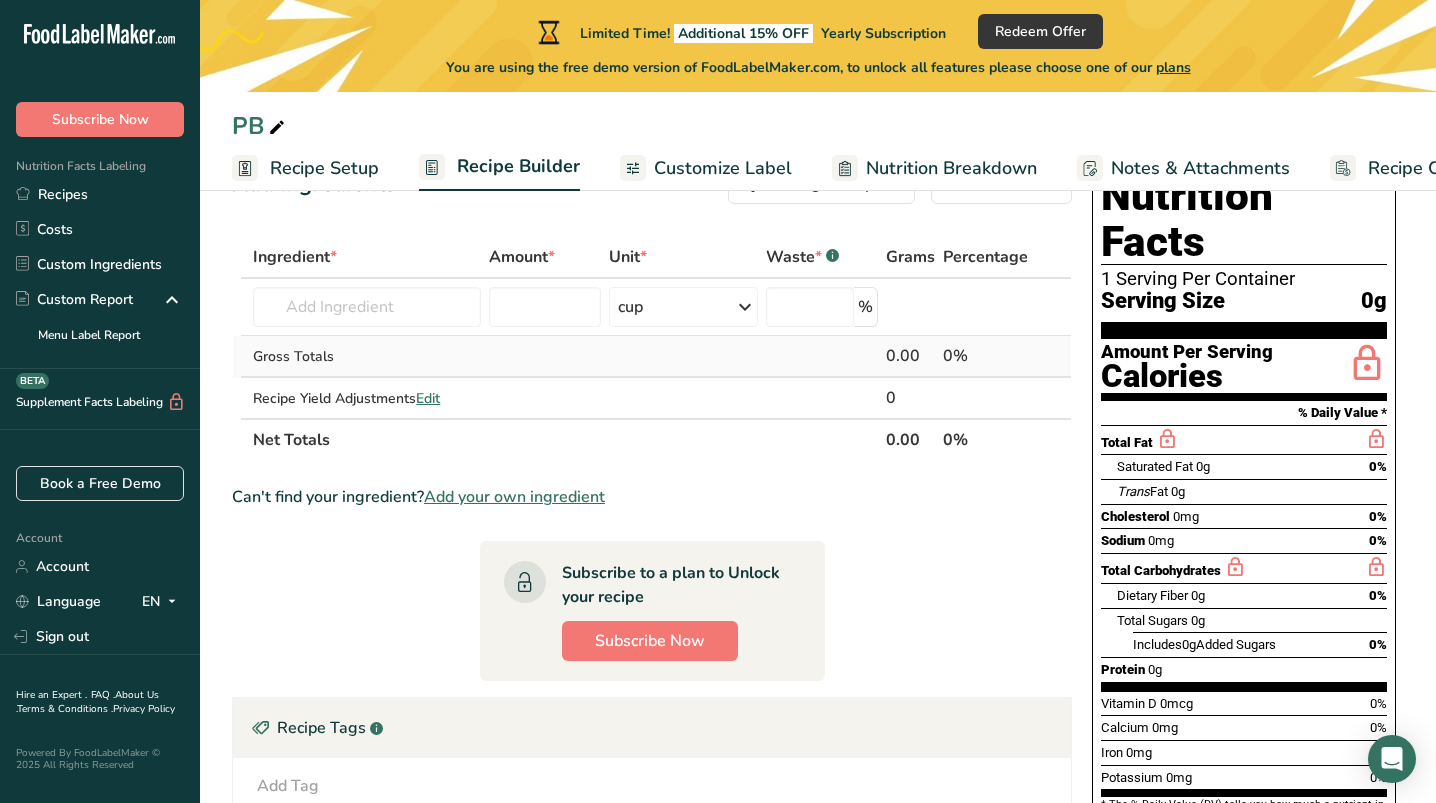scroll, scrollTop: 28, scrollLeft: 0, axis: vertical 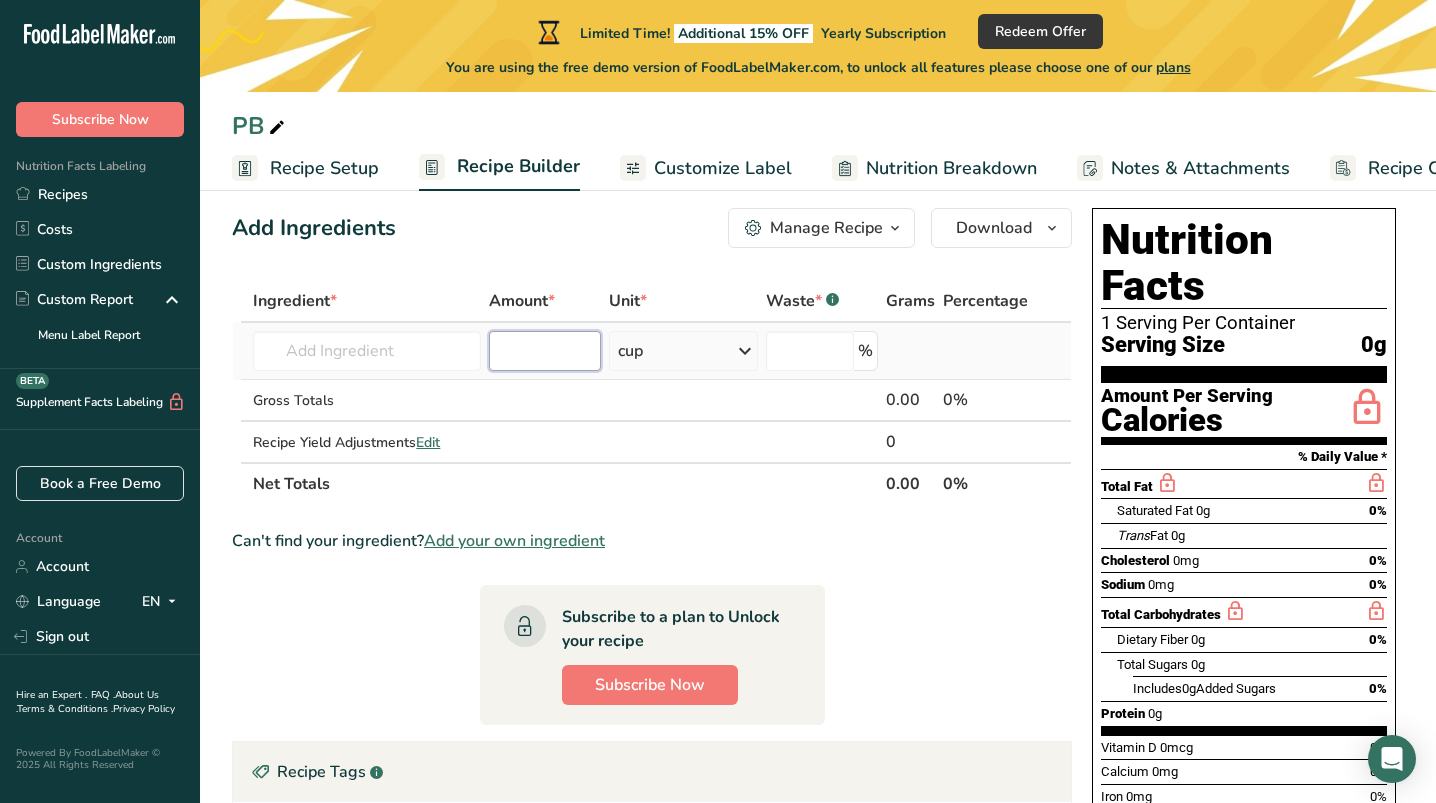 click at bounding box center (545, 351) 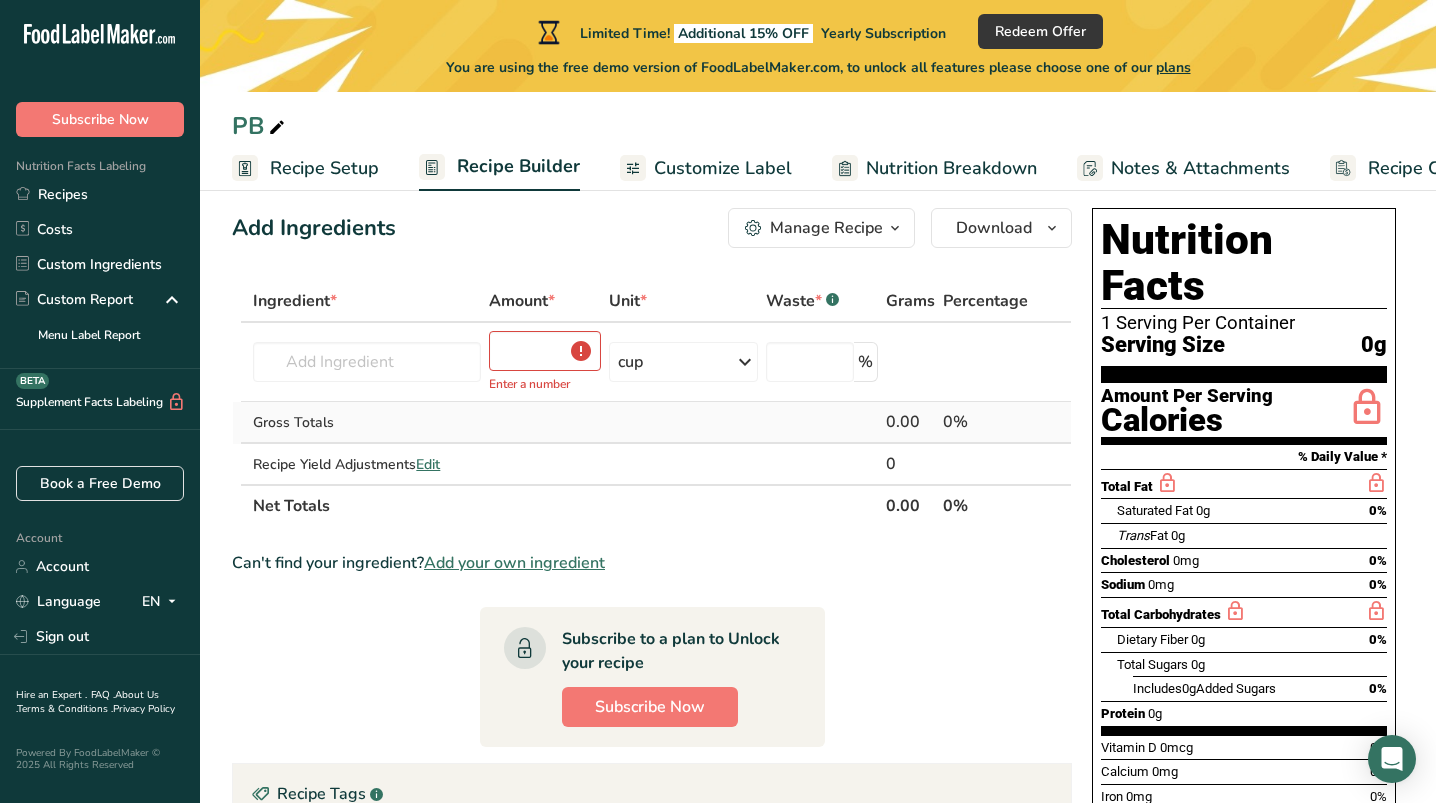 click at bounding box center [683, 423] 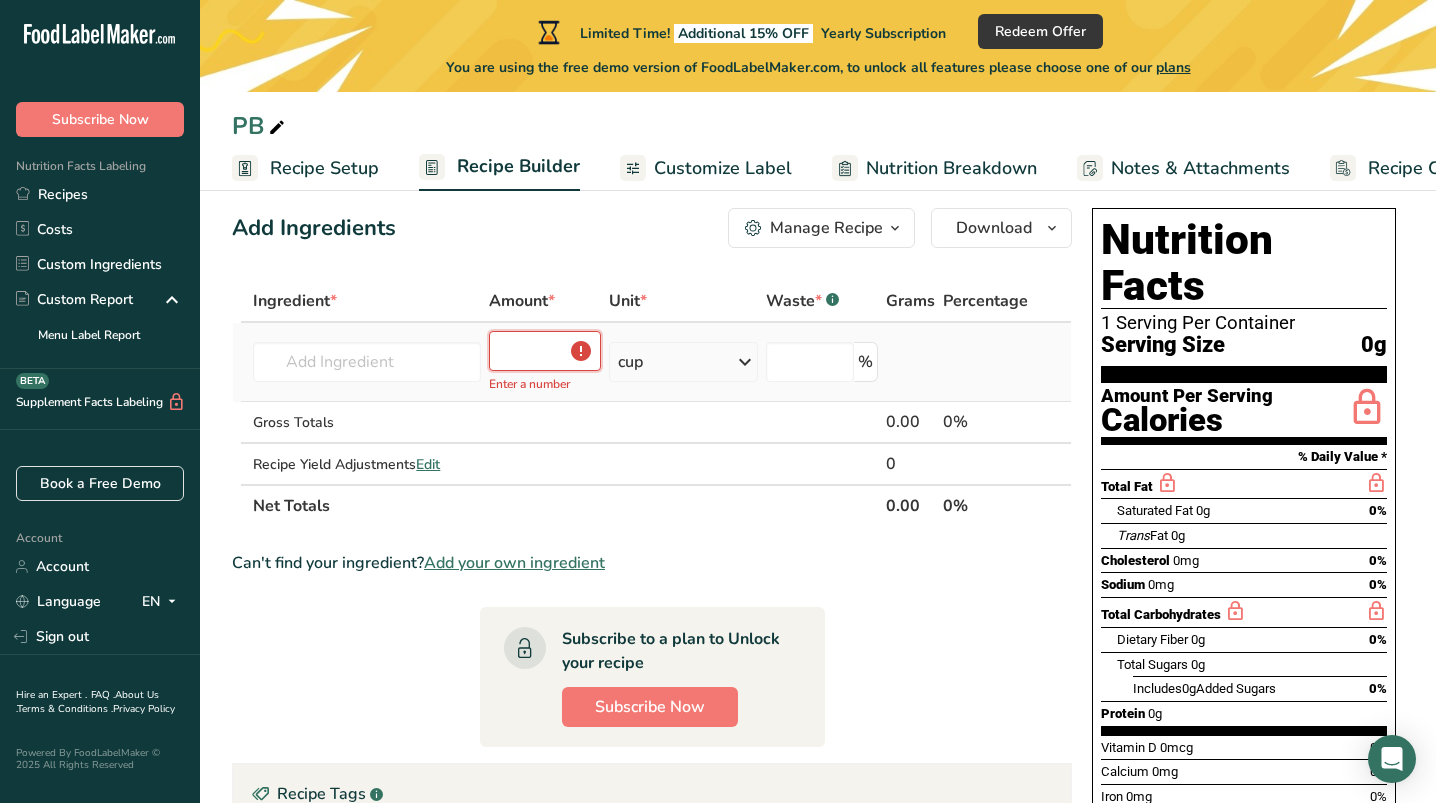 click at bounding box center (545, 351) 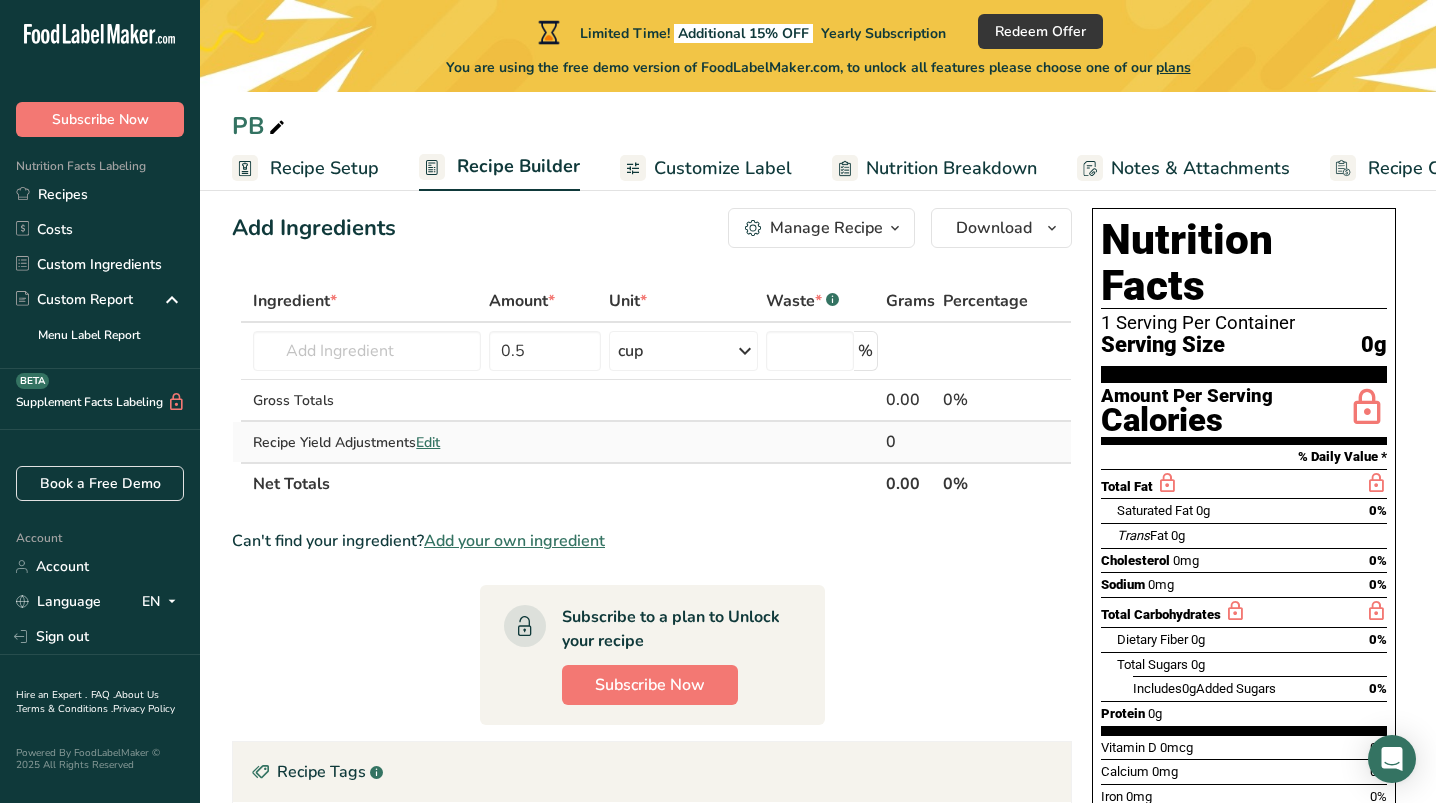 click at bounding box center [545, 442] 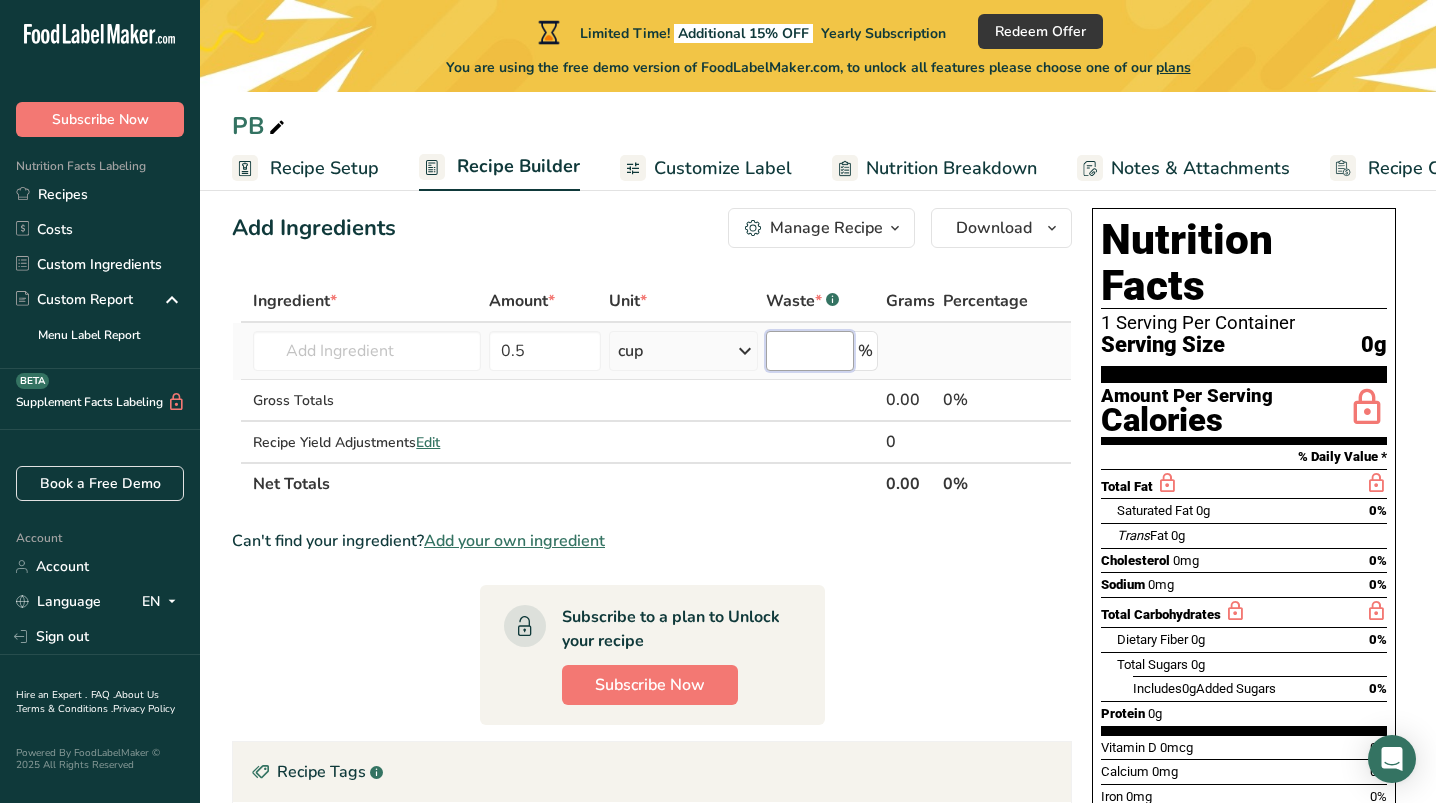 click at bounding box center [810, 351] 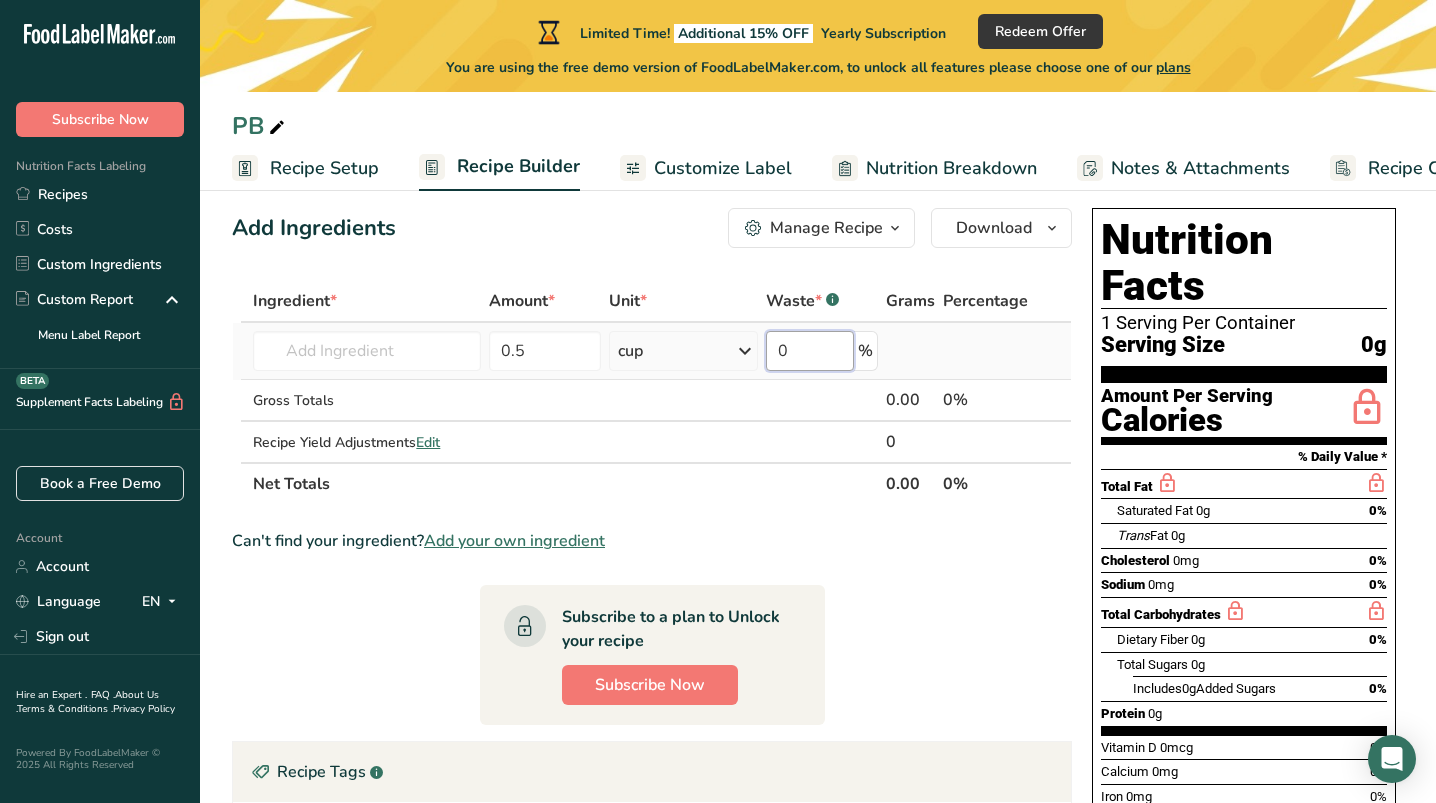 type on "0" 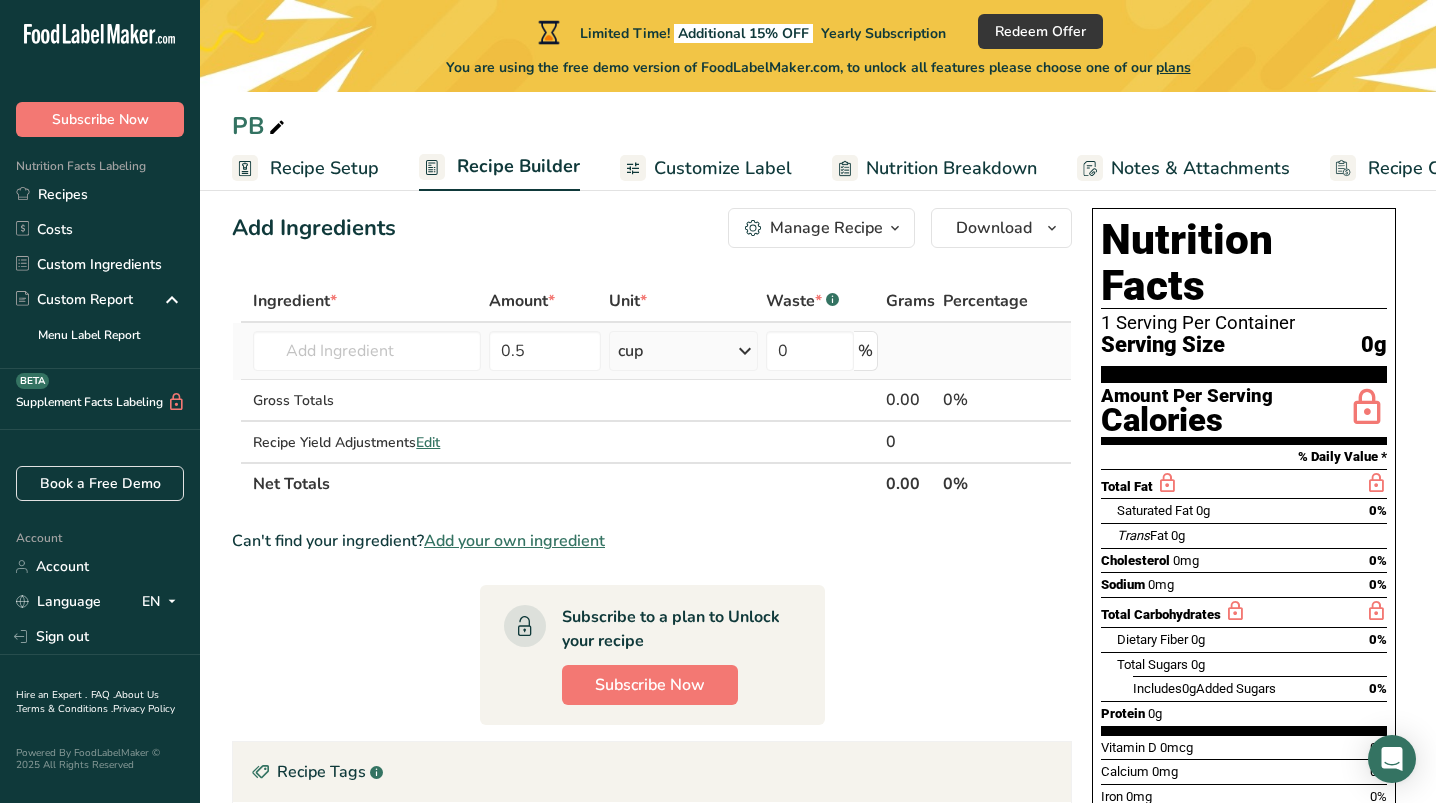 click at bounding box center (910, 351) 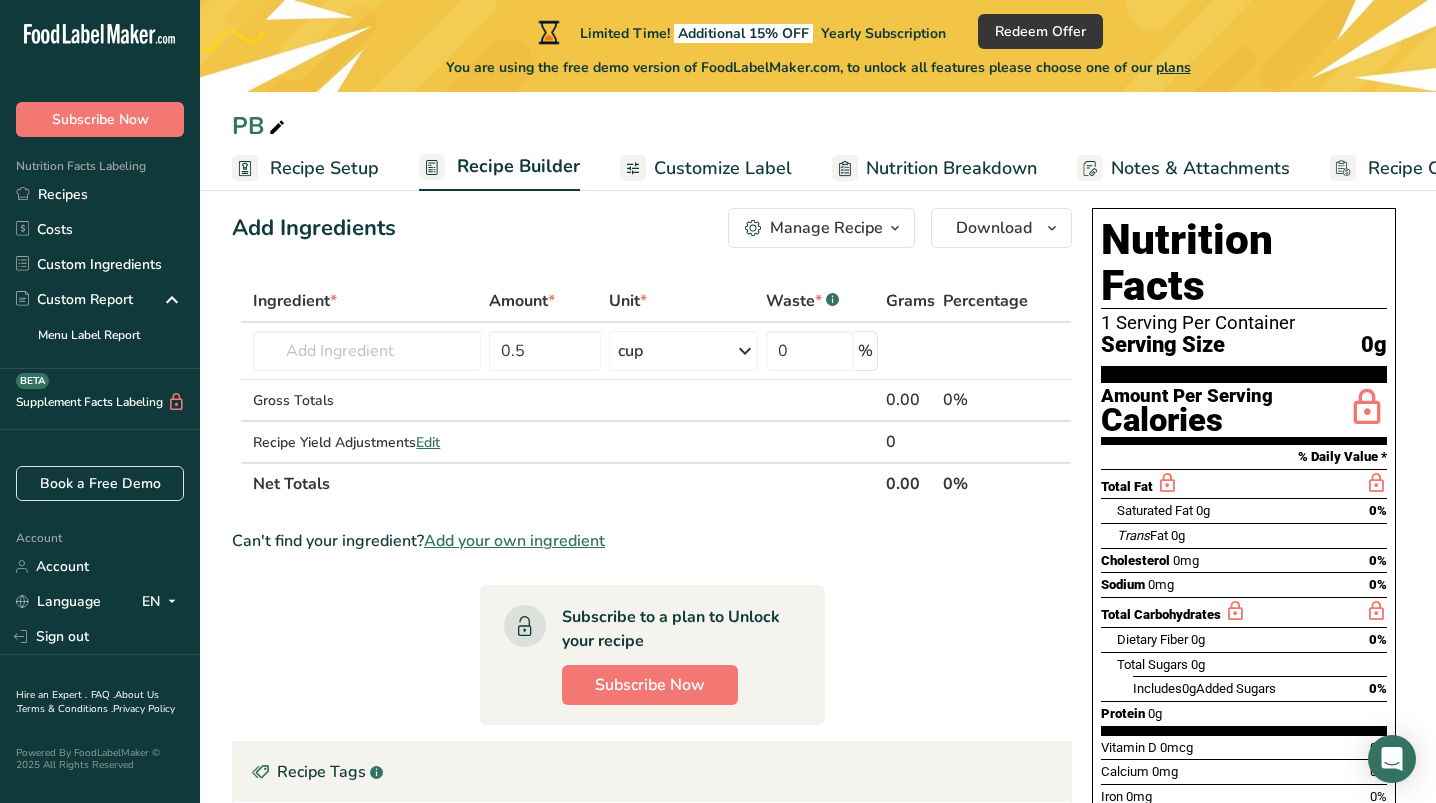 click on "Add your own ingredient" at bounding box center [514, 541] 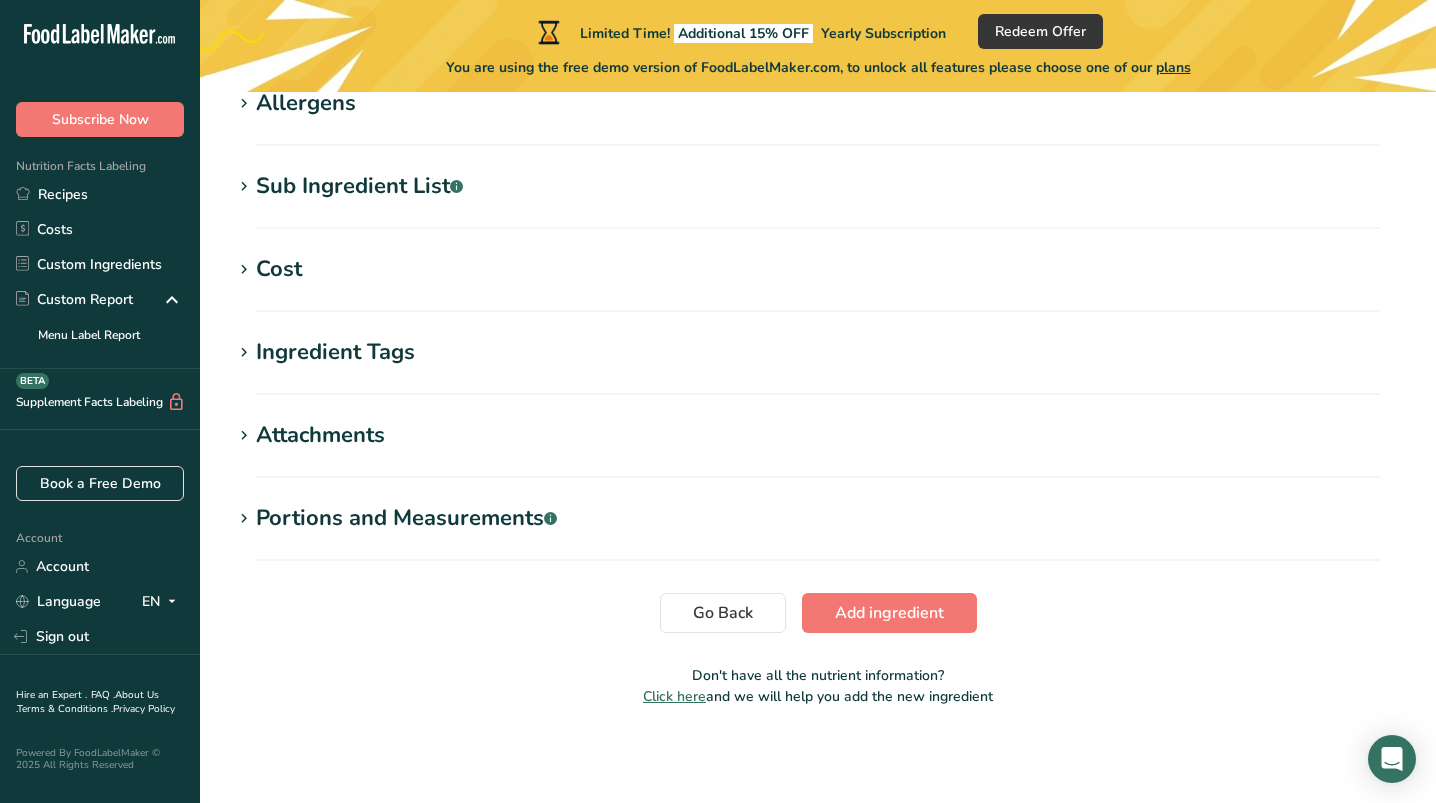 scroll, scrollTop: 880, scrollLeft: 0, axis: vertical 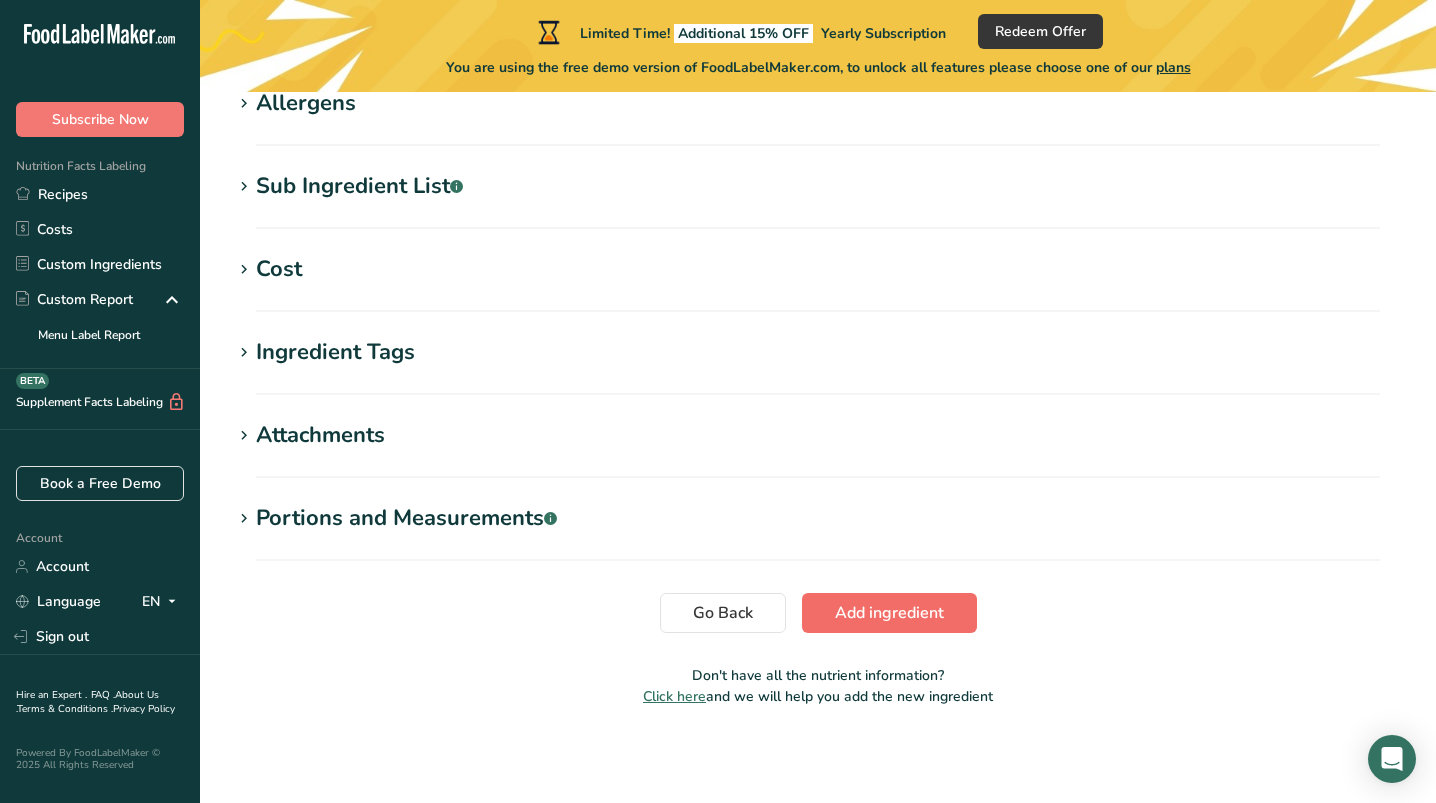 click on "Add ingredient" at bounding box center [889, 613] 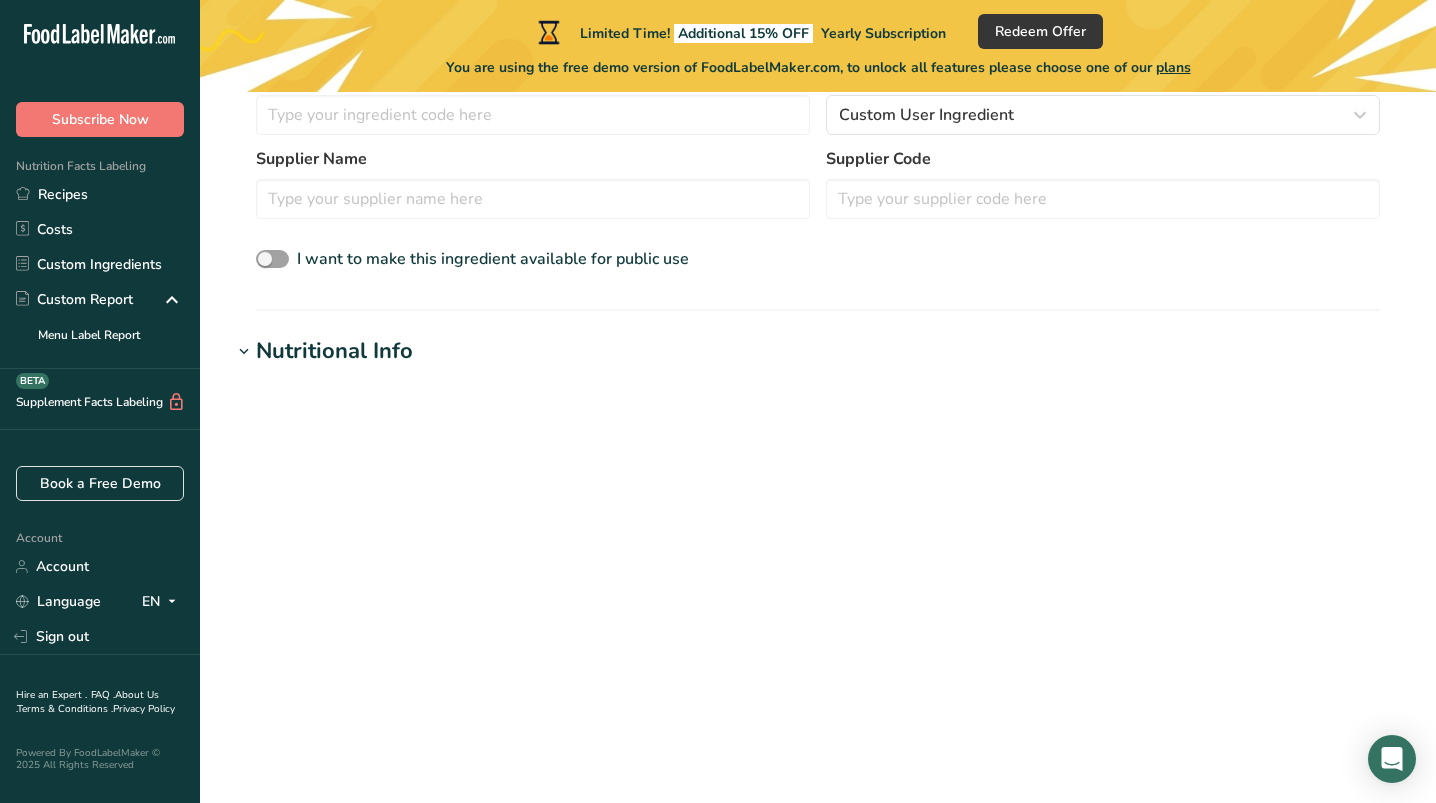 scroll, scrollTop: 483, scrollLeft: 0, axis: vertical 